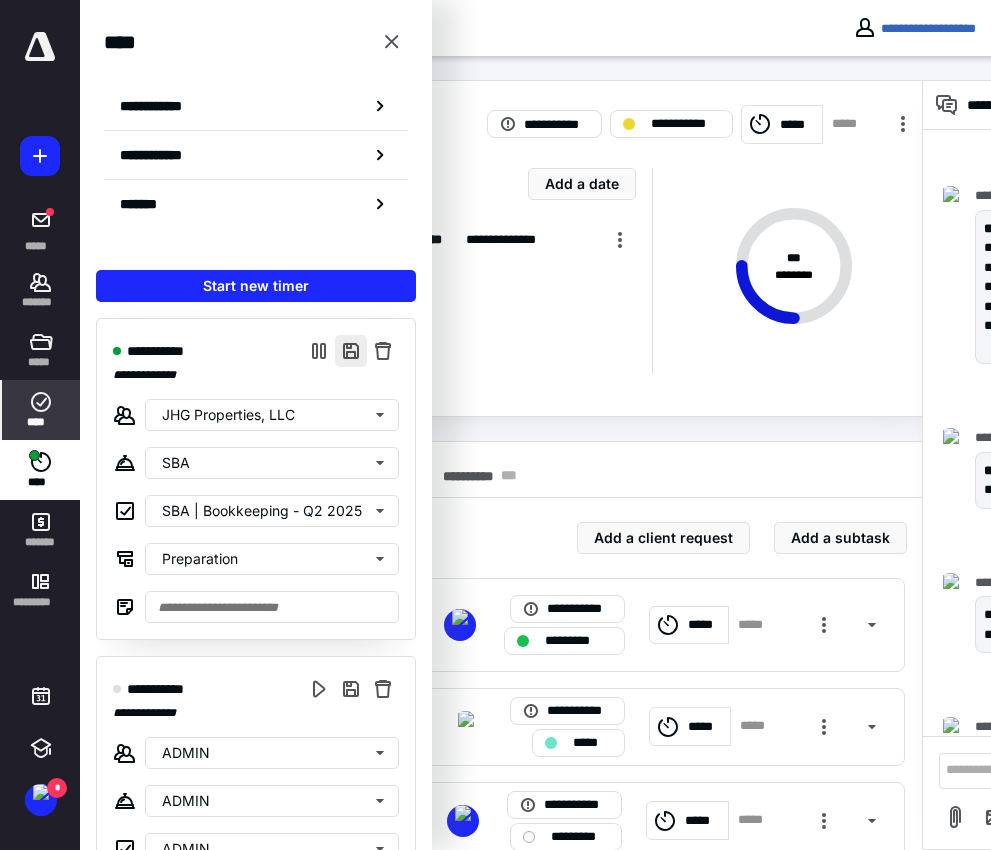 scroll, scrollTop: 0, scrollLeft: 0, axis: both 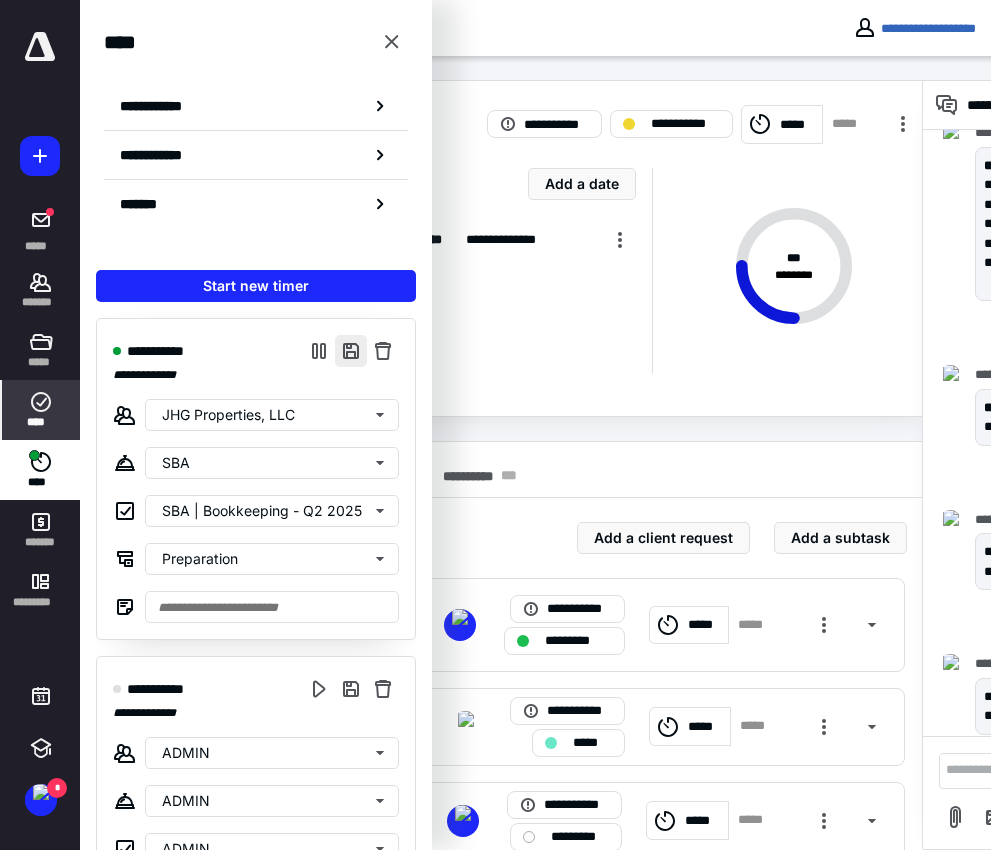 click at bounding box center (351, 351) 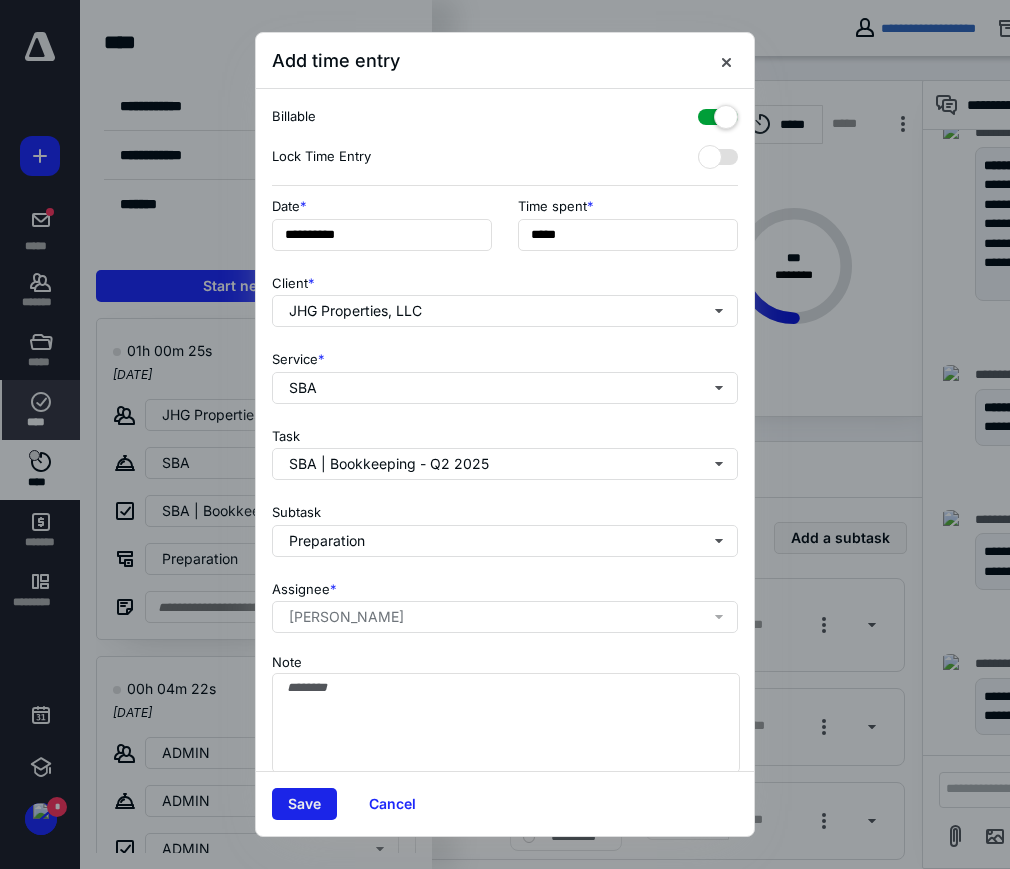 click on "Save" at bounding box center (304, 804) 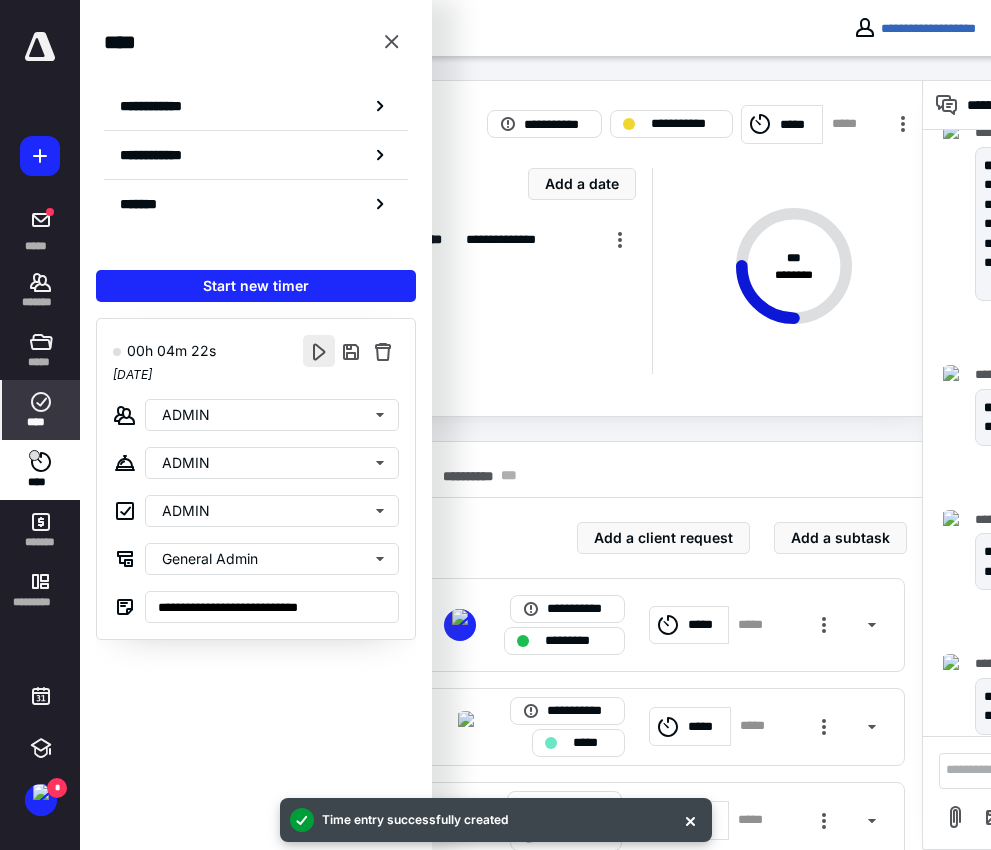 click at bounding box center (319, 351) 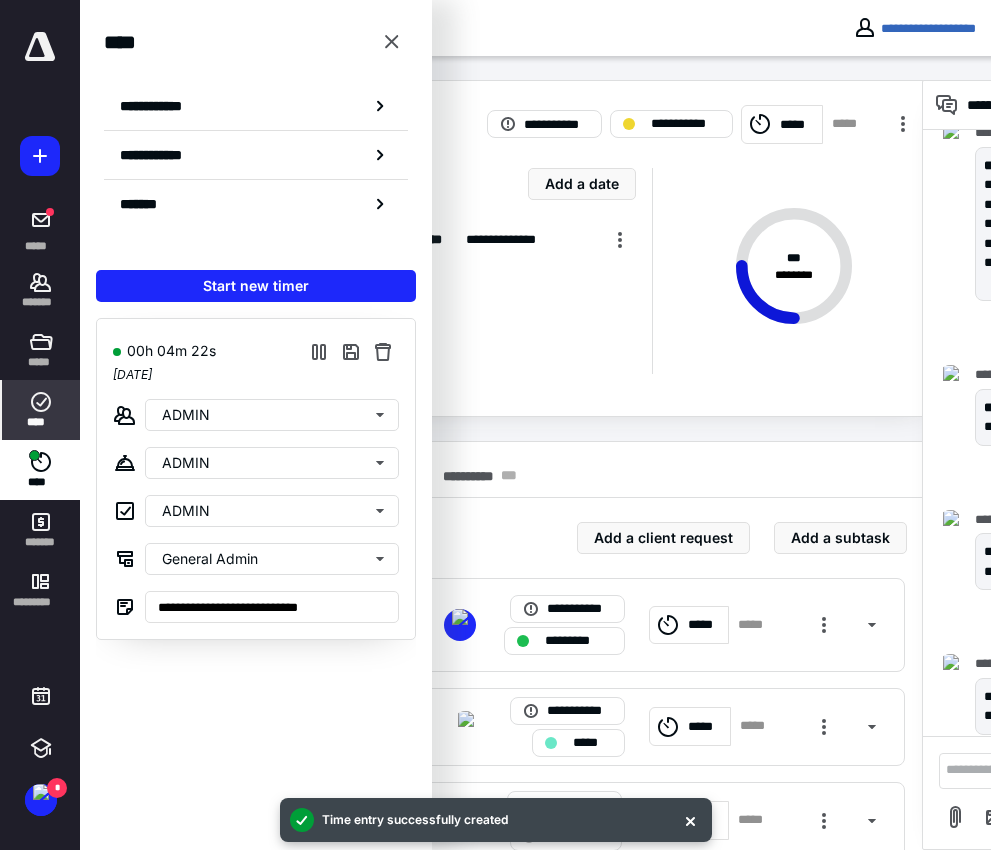 click on "**********" at bounding box center [524, 470] 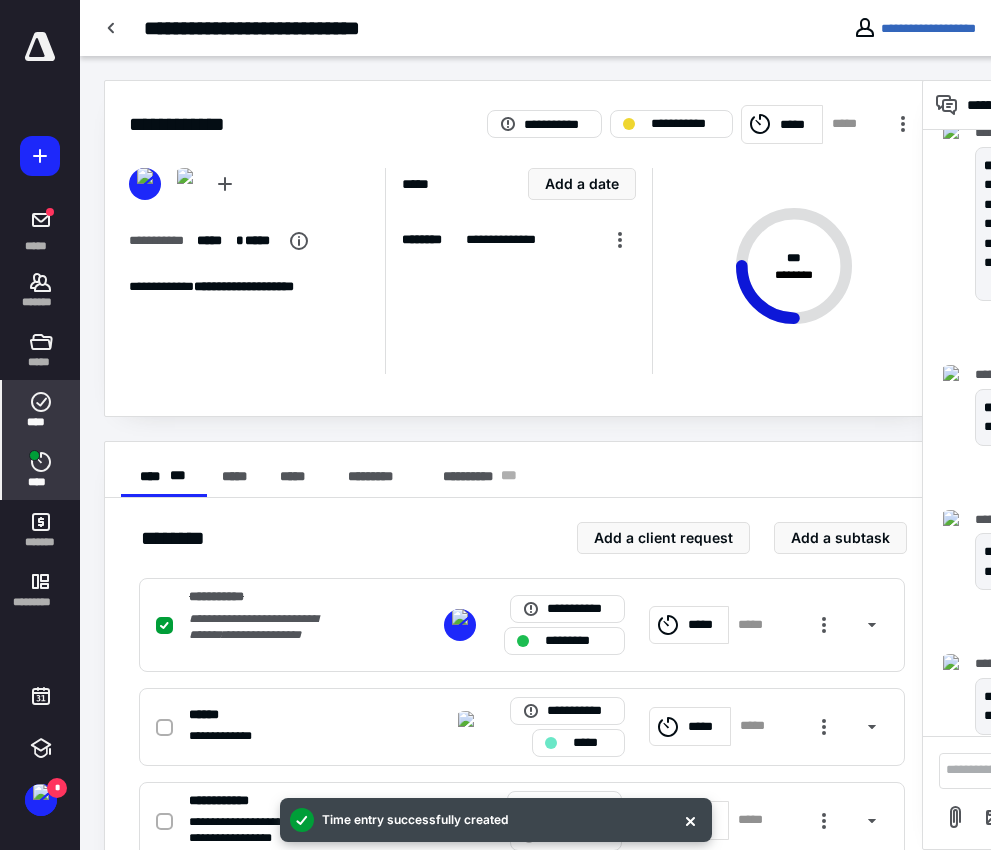 click 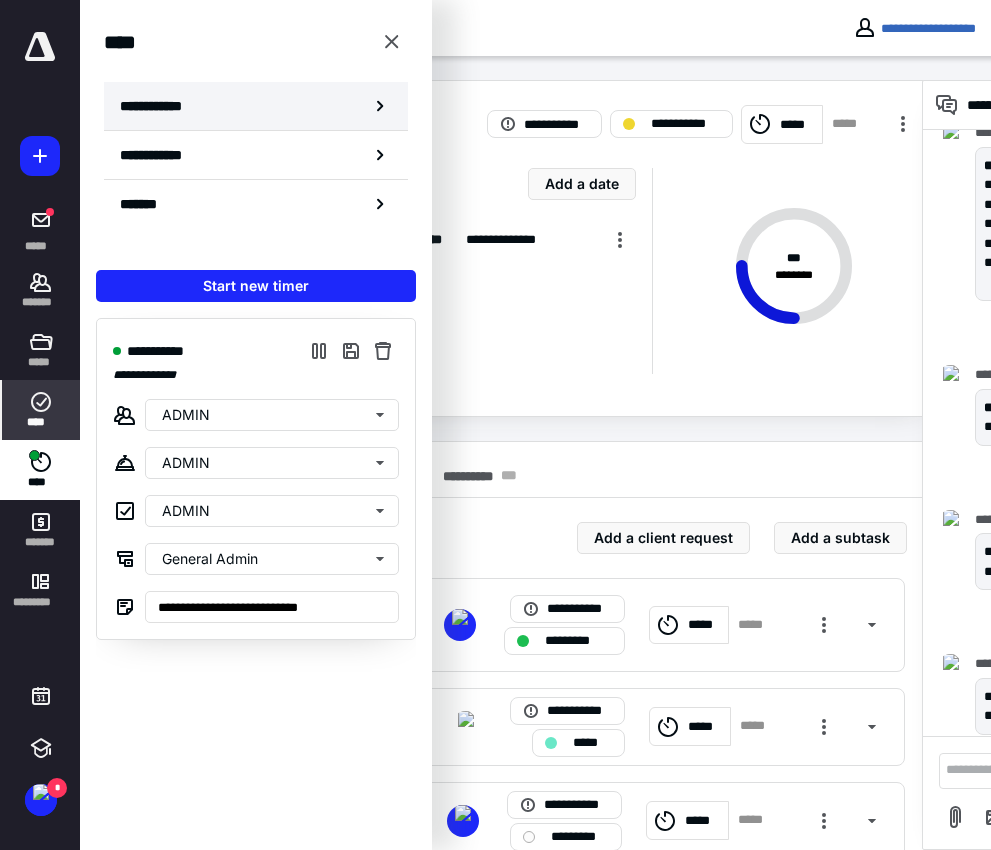 click on "**********" at bounding box center (256, 106) 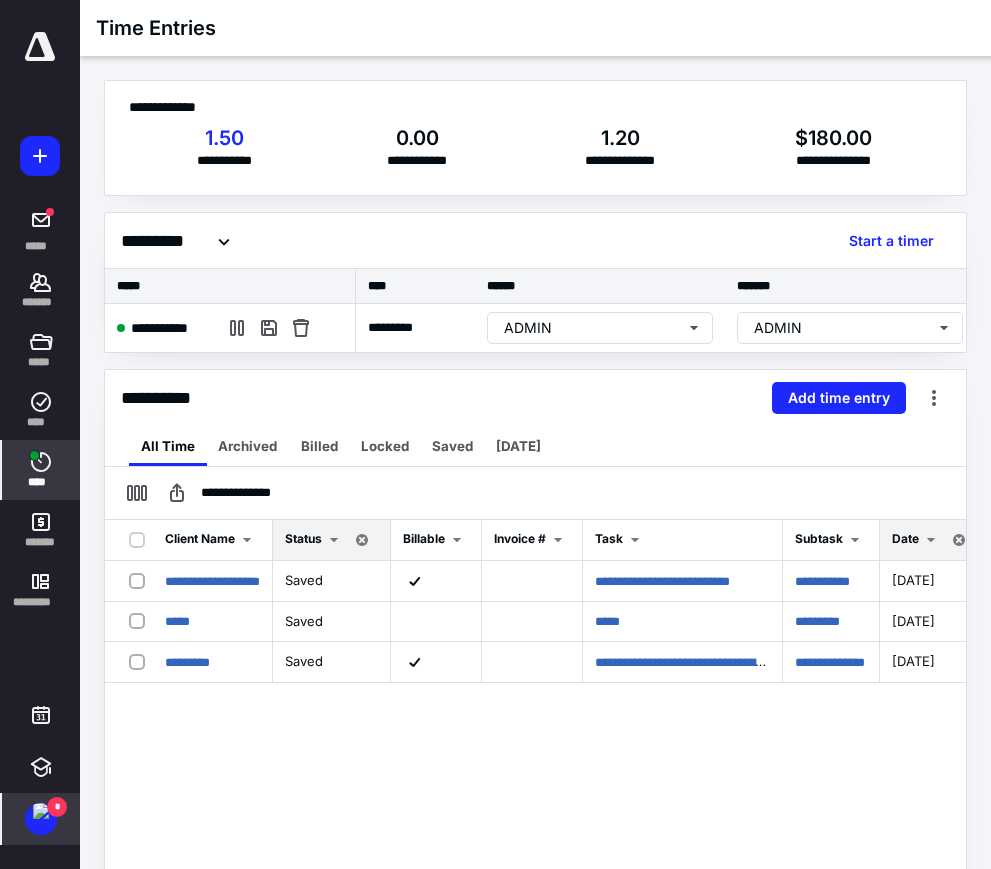 click on "*" at bounding box center (57, 807) 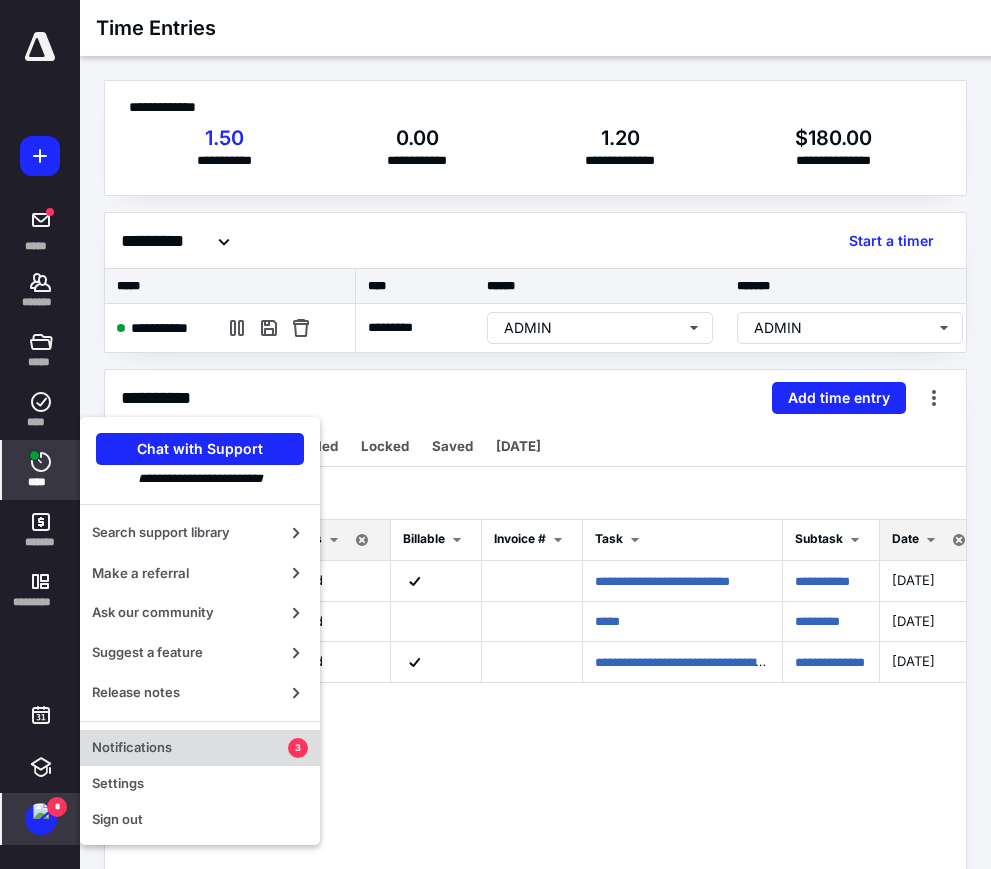 click on "Notifications" at bounding box center [190, 748] 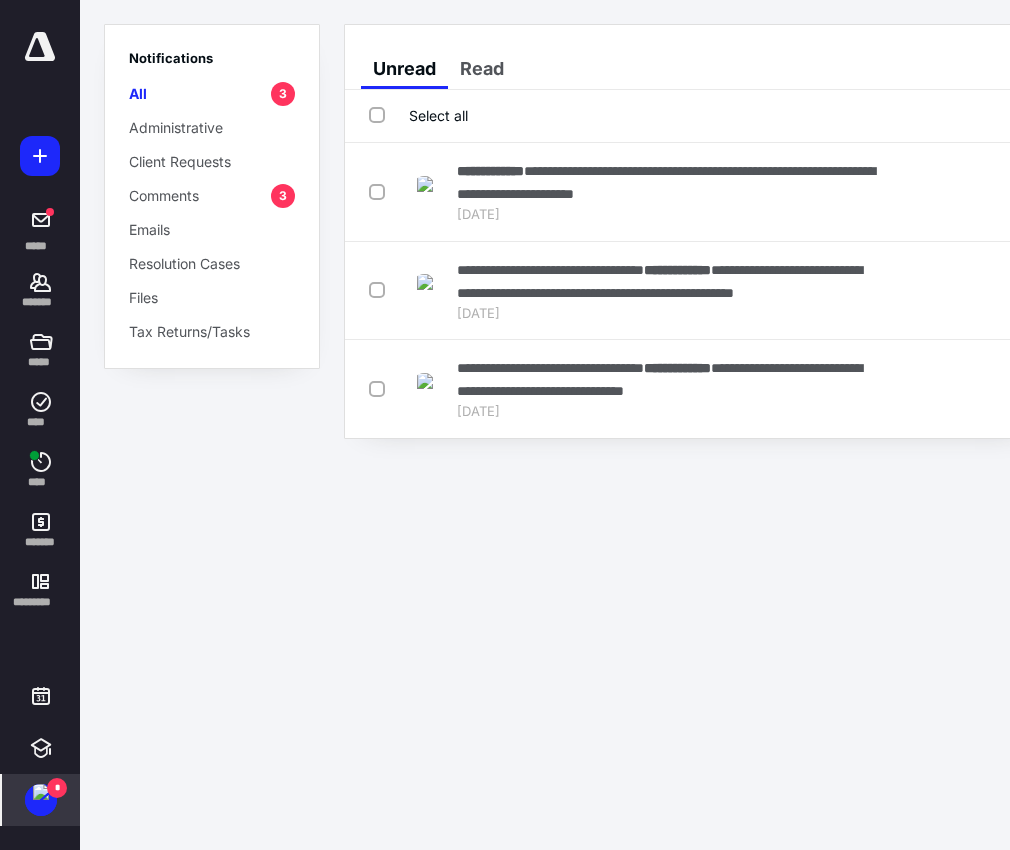 scroll, scrollTop: 0, scrollLeft: 33, axis: horizontal 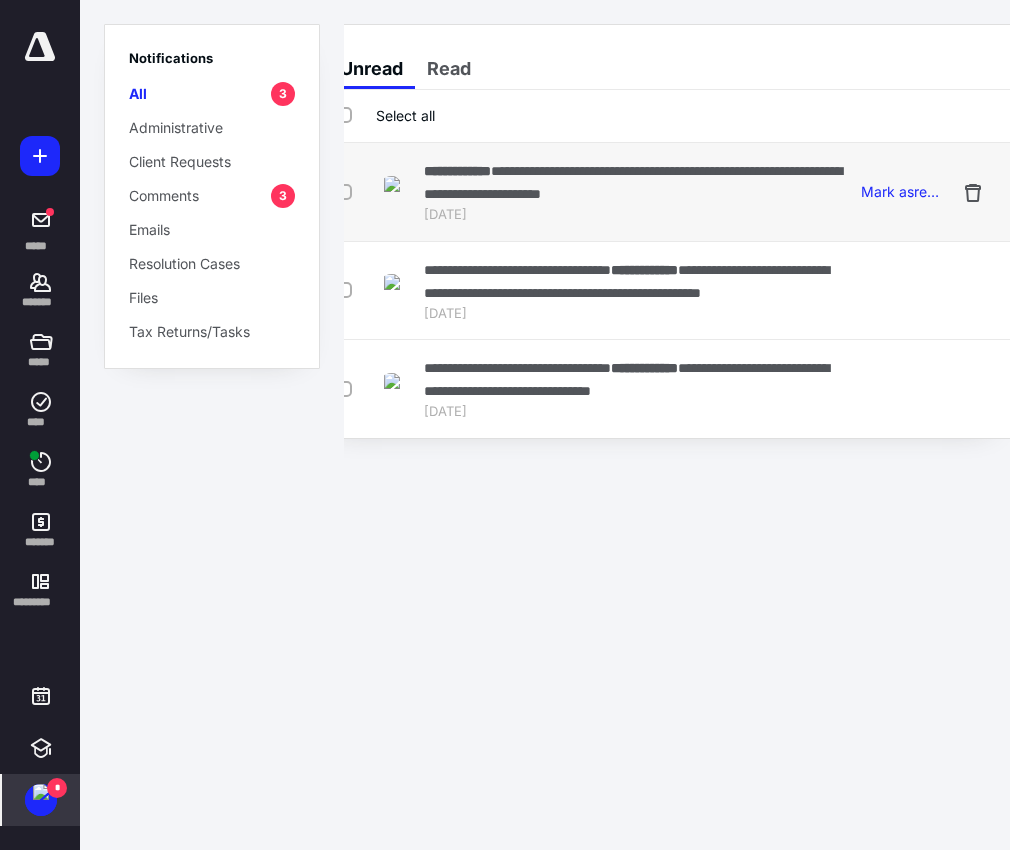 click on "**********" at bounding box center [634, 182] 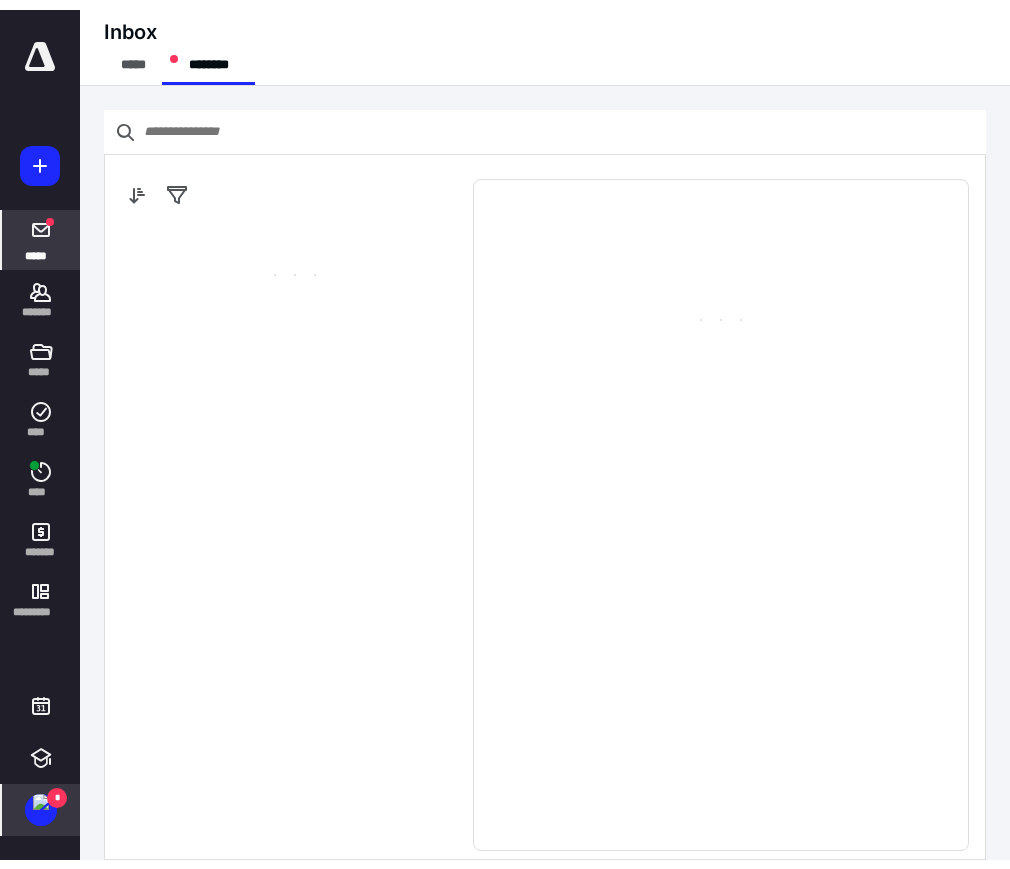 scroll, scrollTop: 0, scrollLeft: 0, axis: both 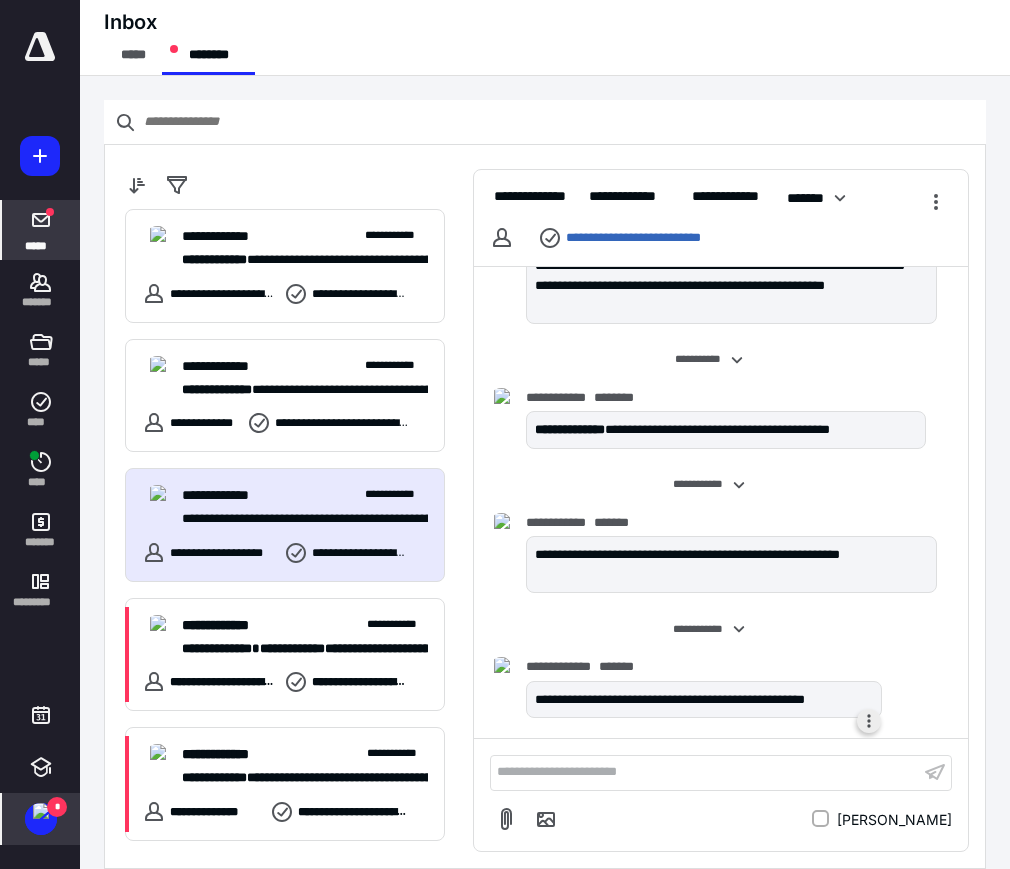 click at bounding box center [869, 721] 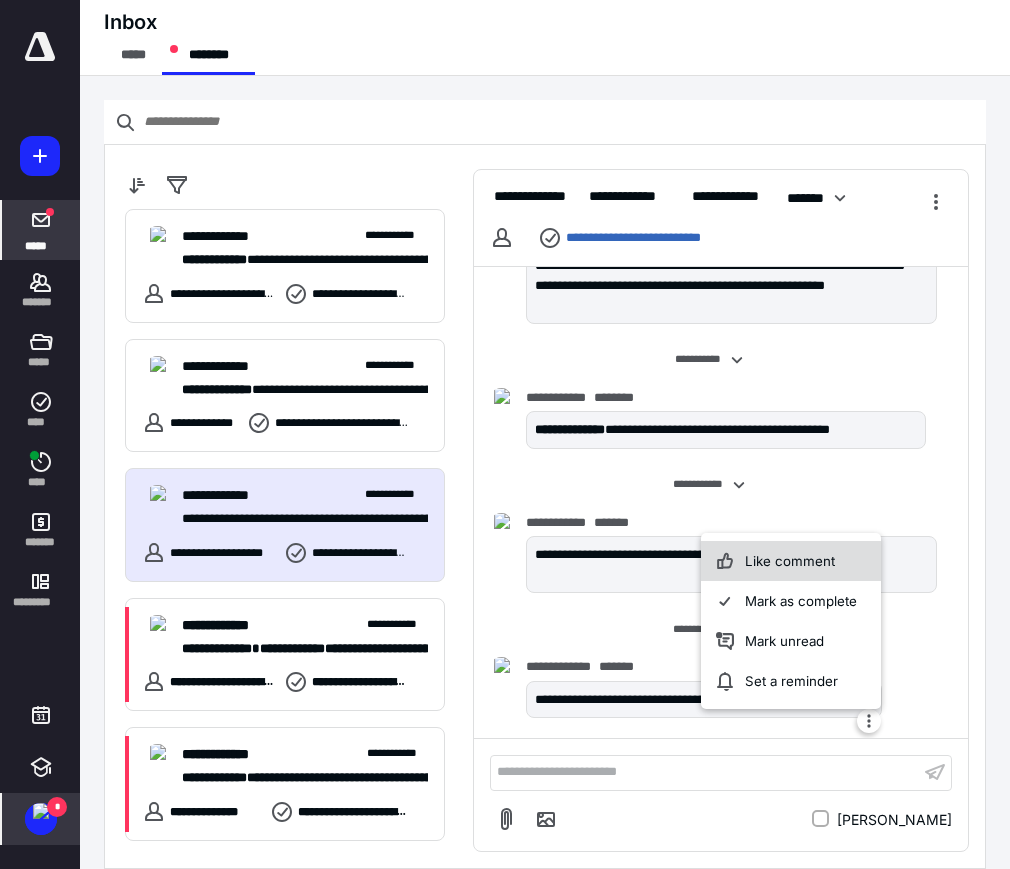 click on "Like comment" at bounding box center [791, 561] 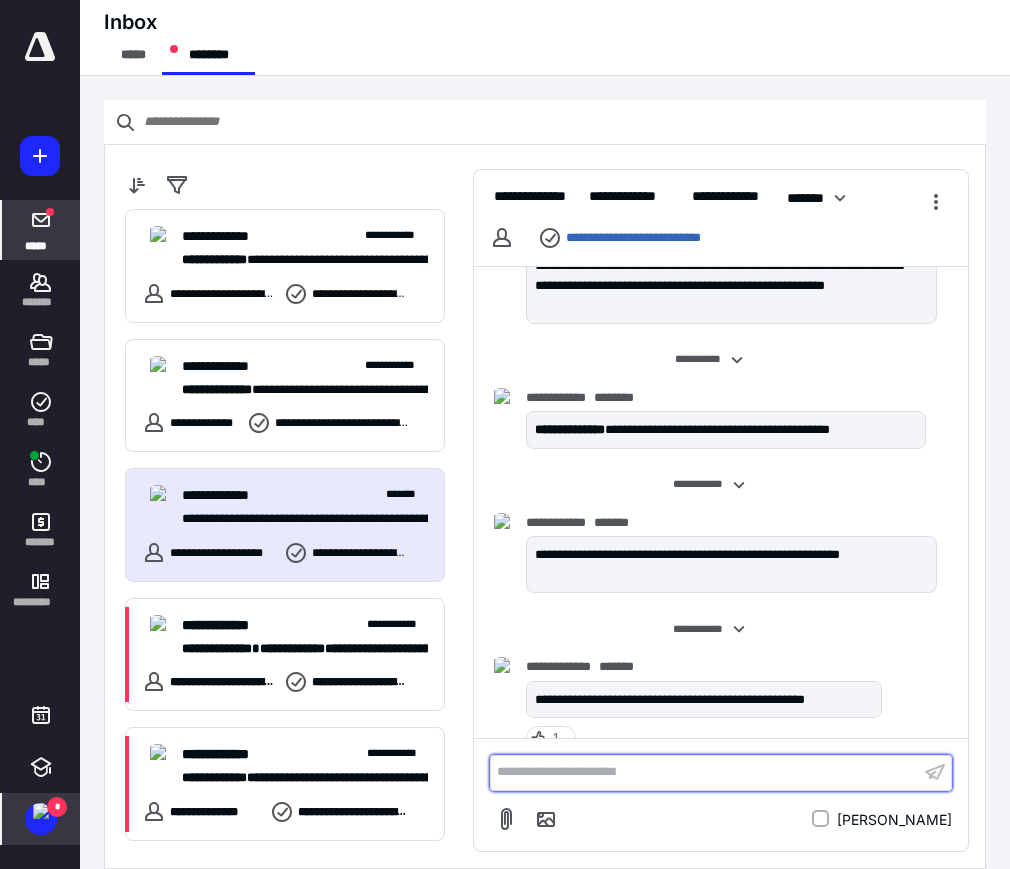 click on "**********" at bounding box center (705, 772) 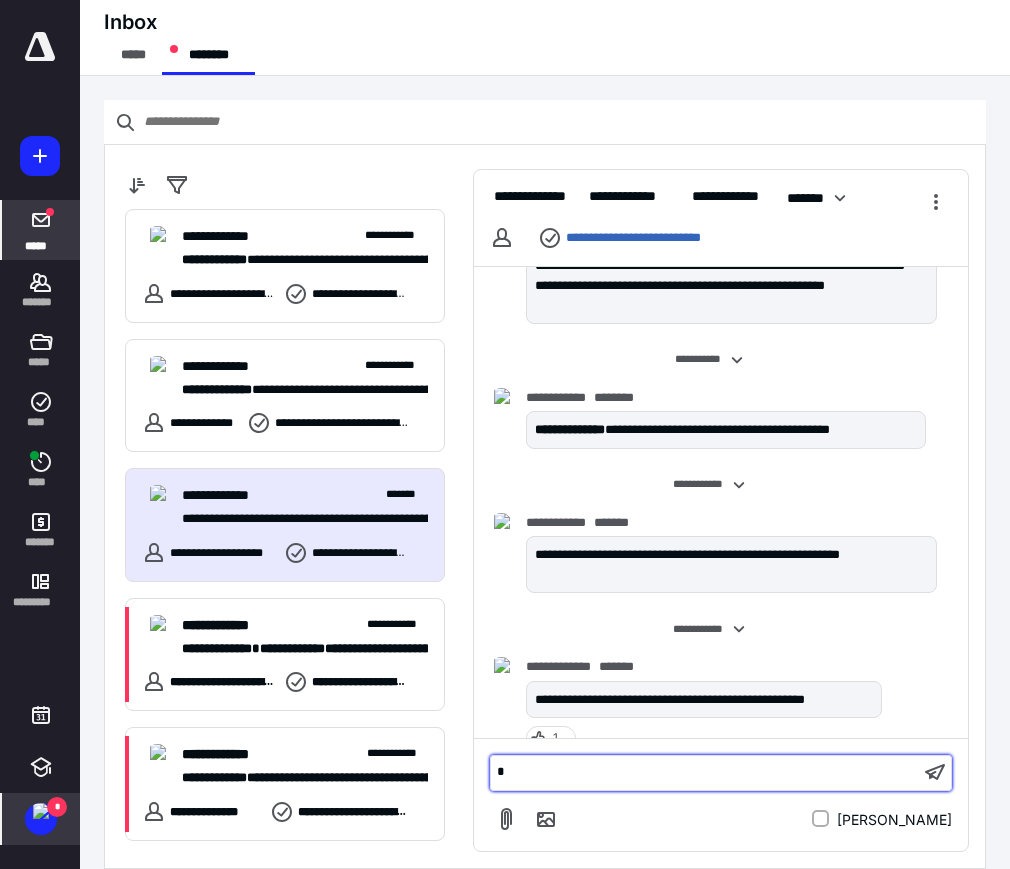 type 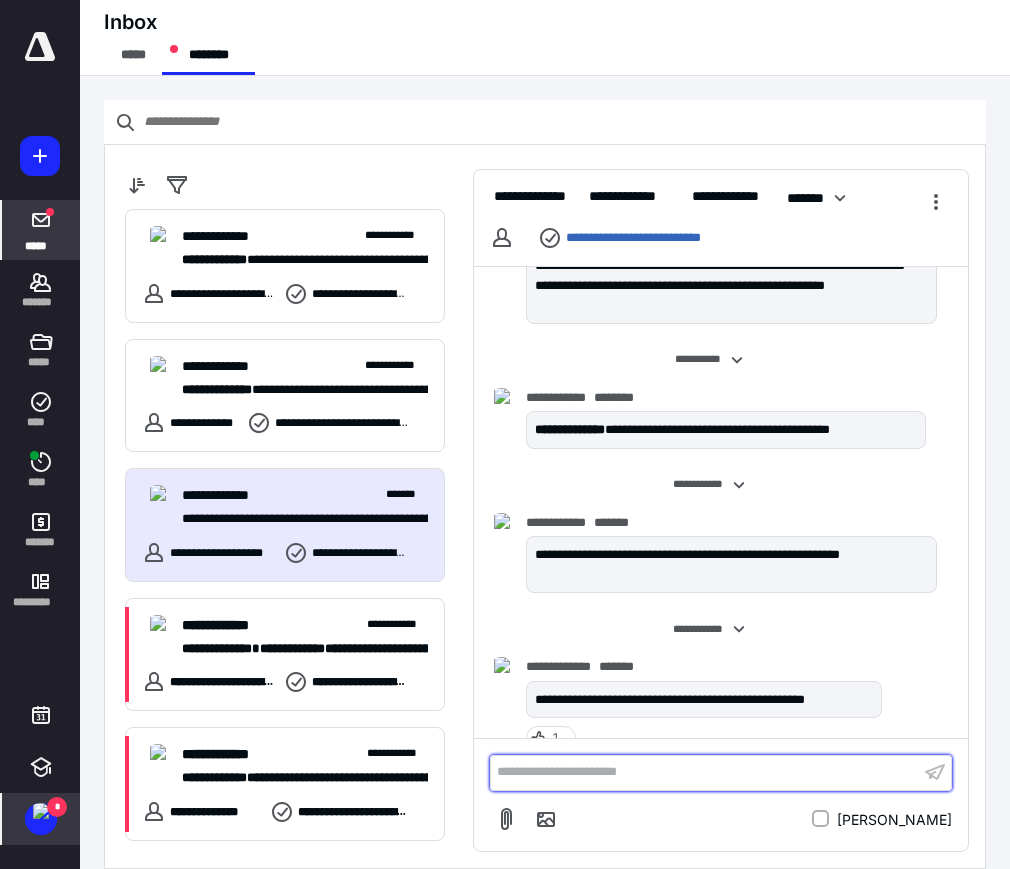 scroll, scrollTop: 268, scrollLeft: 0, axis: vertical 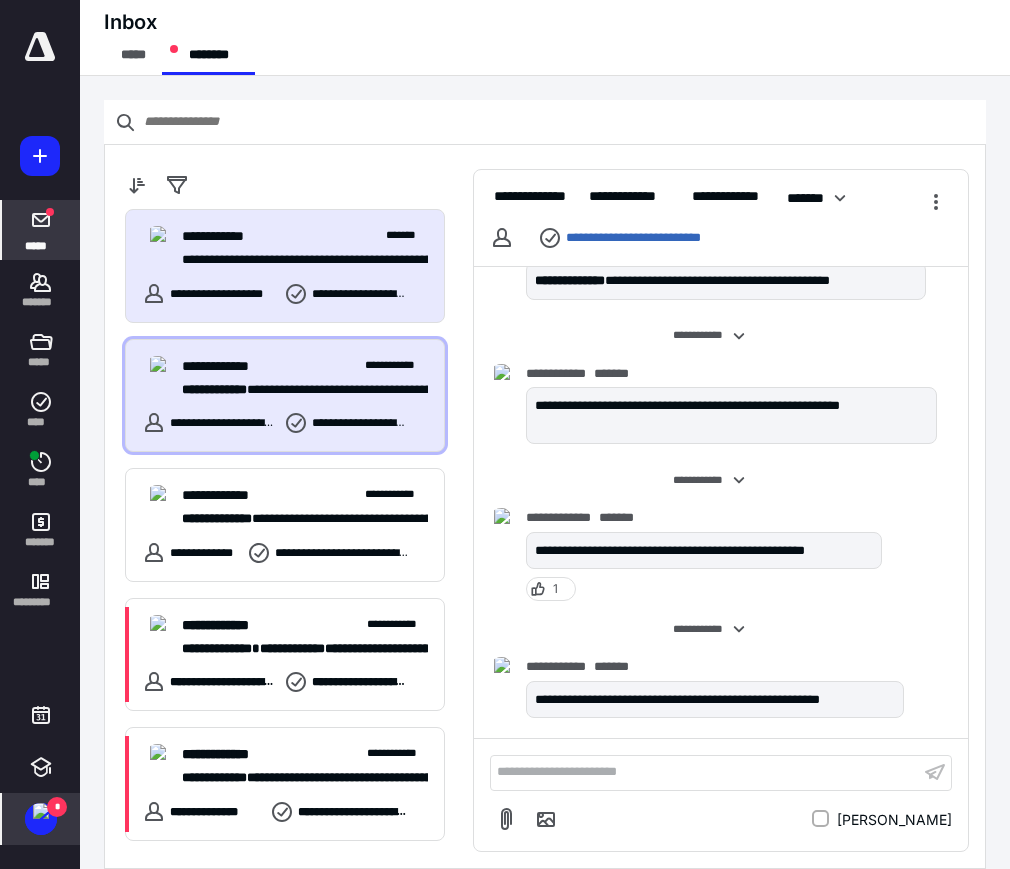 click on "**********" at bounding box center [305, 366] 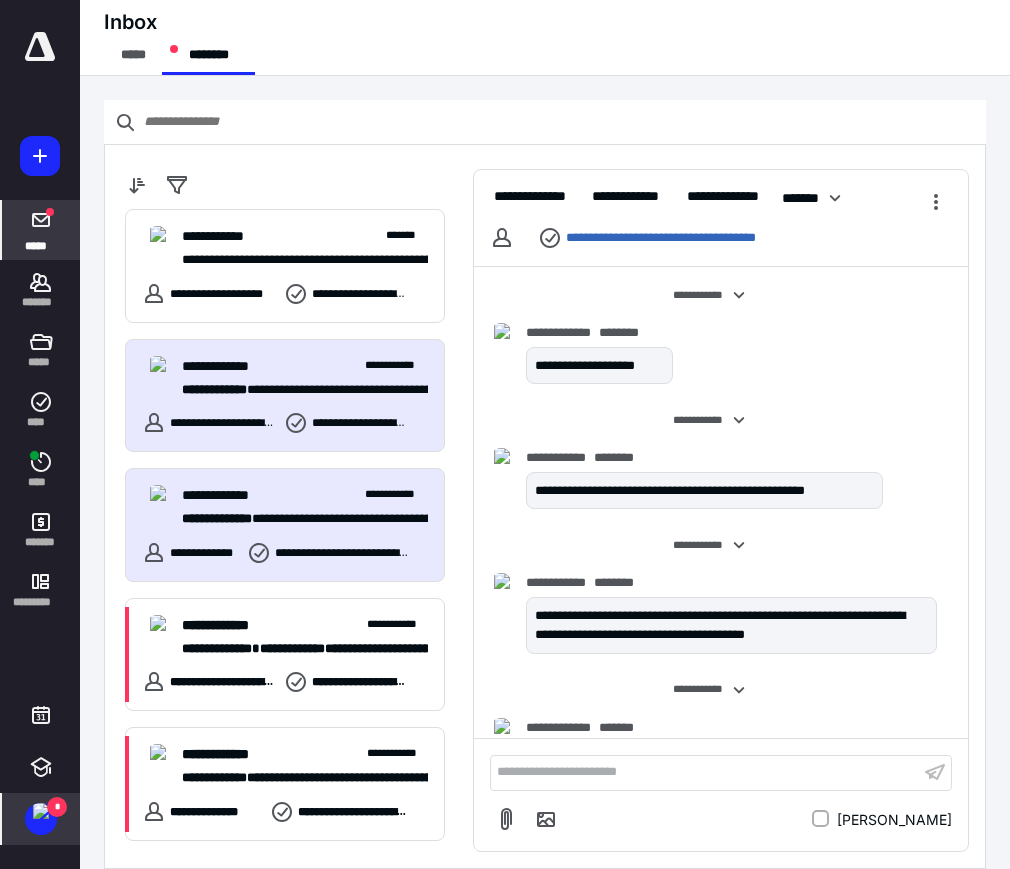 scroll, scrollTop: 100, scrollLeft: 0, axis: vertical 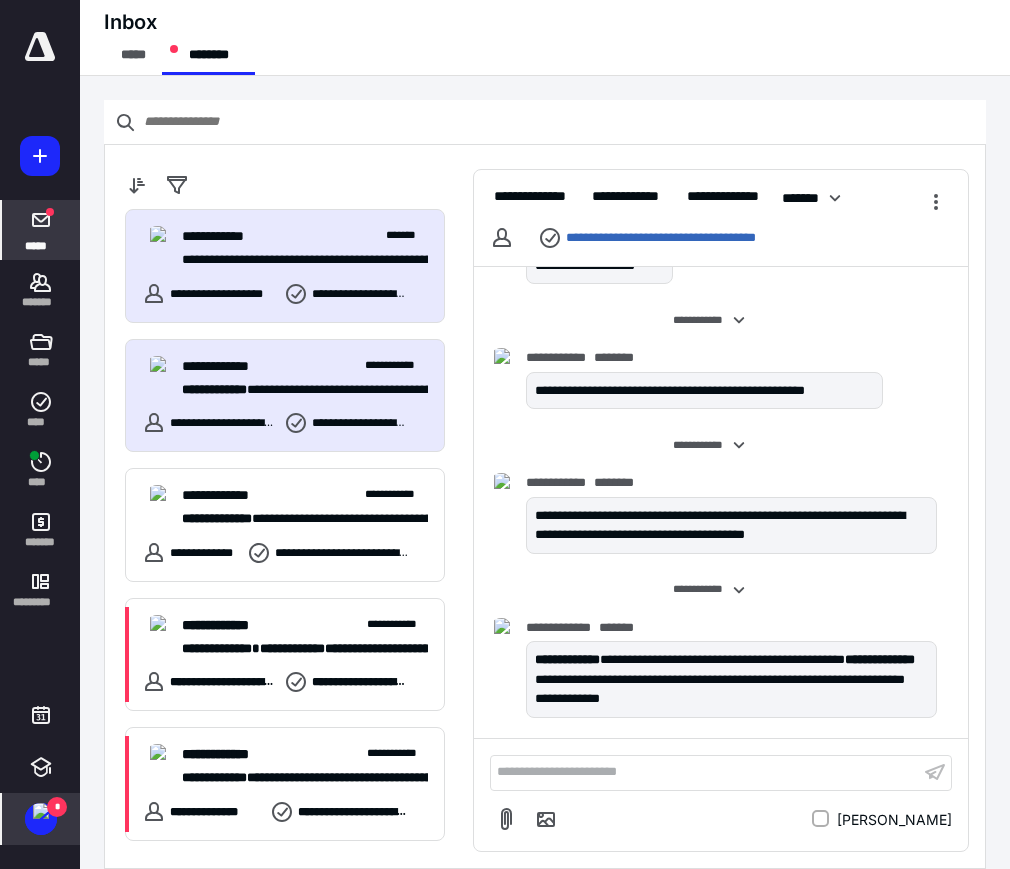 click on "**********" at bounding box center (285, 266) 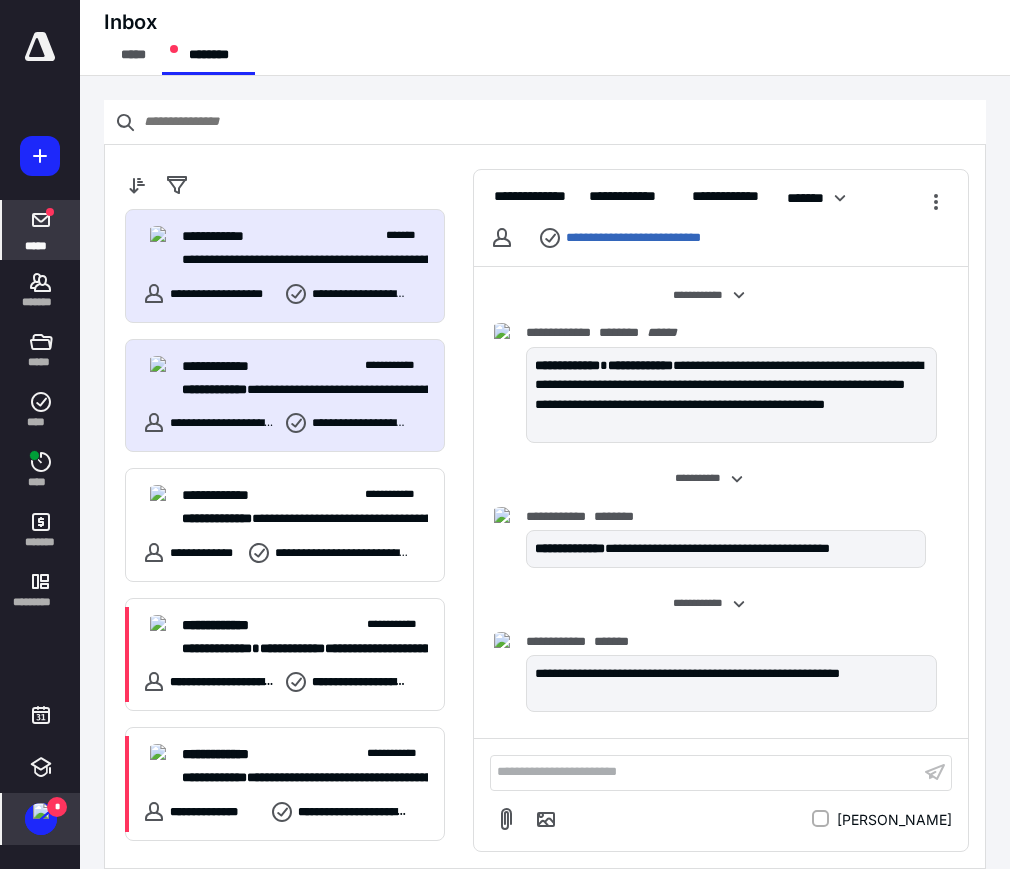 scroll, scrollTop: 268, scrollLeft: 0, axis: vertical 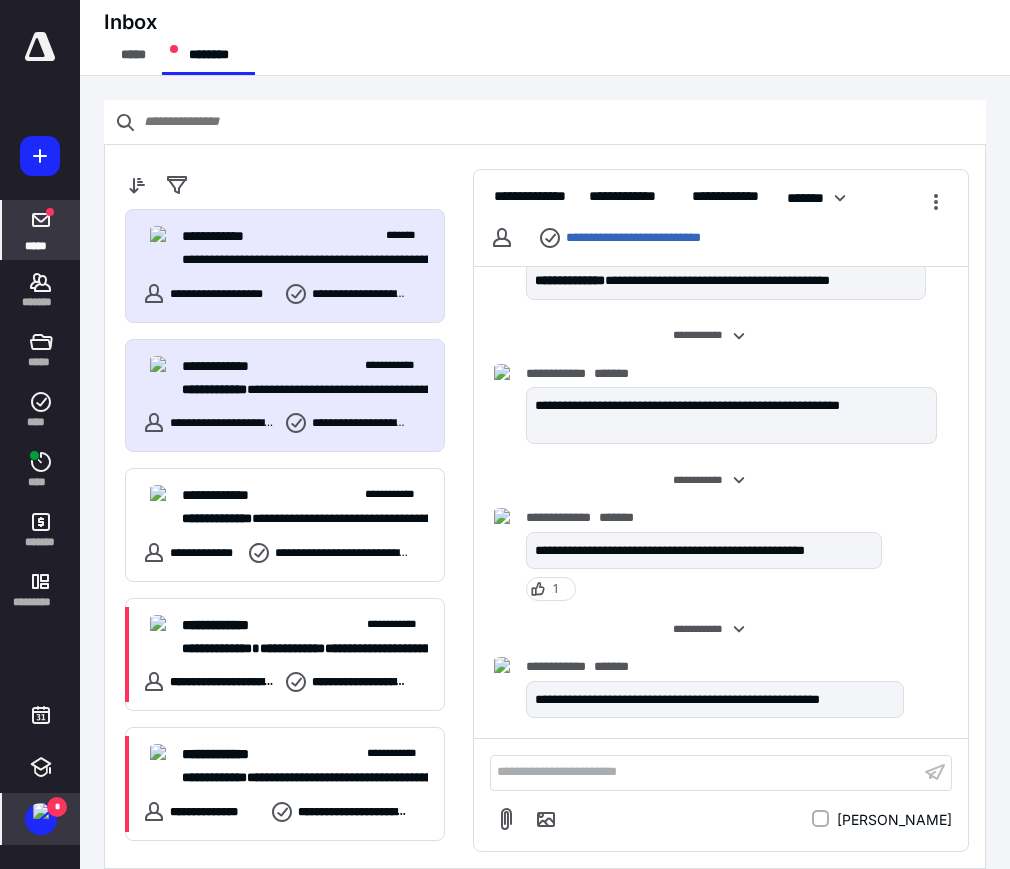click on "**********" at bounding box center (285, 396) 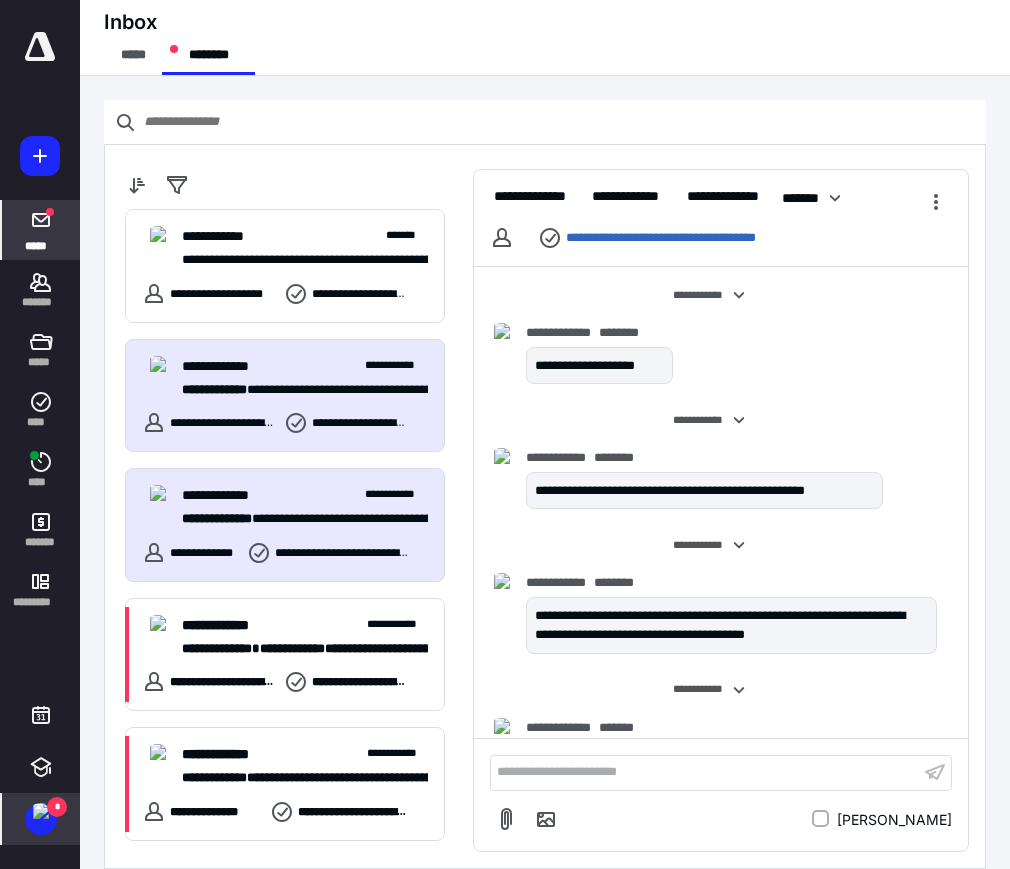 scroll, scrollTop: 100, scrollLeft: 0, axis: vertical 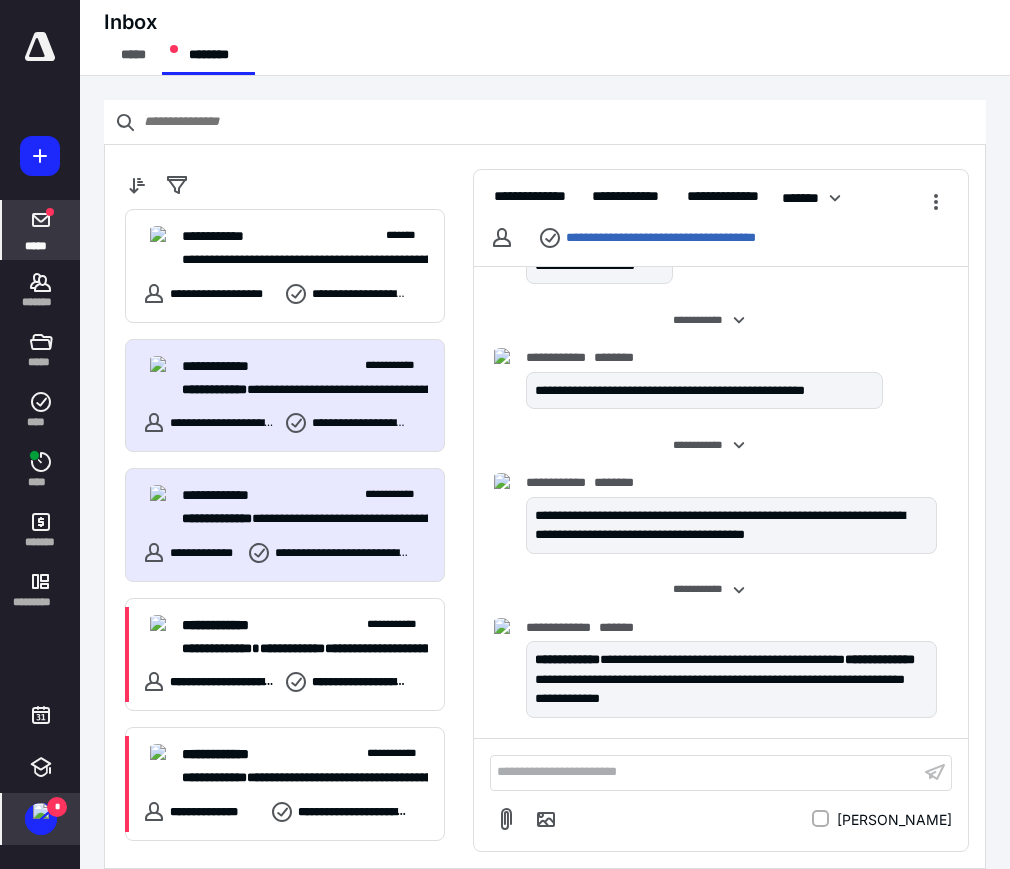 click on "**********" at bounding box center (285, 525) 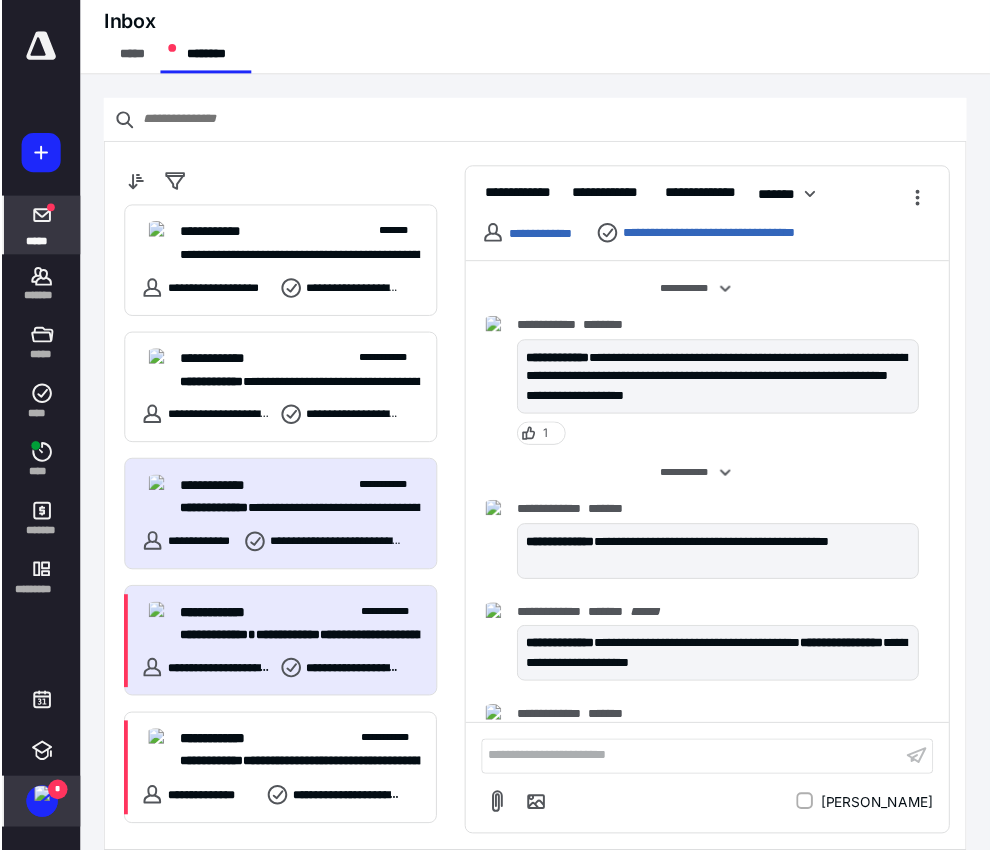scroll, scrollTop: 122, scrollLeft: 0, axis: vertical 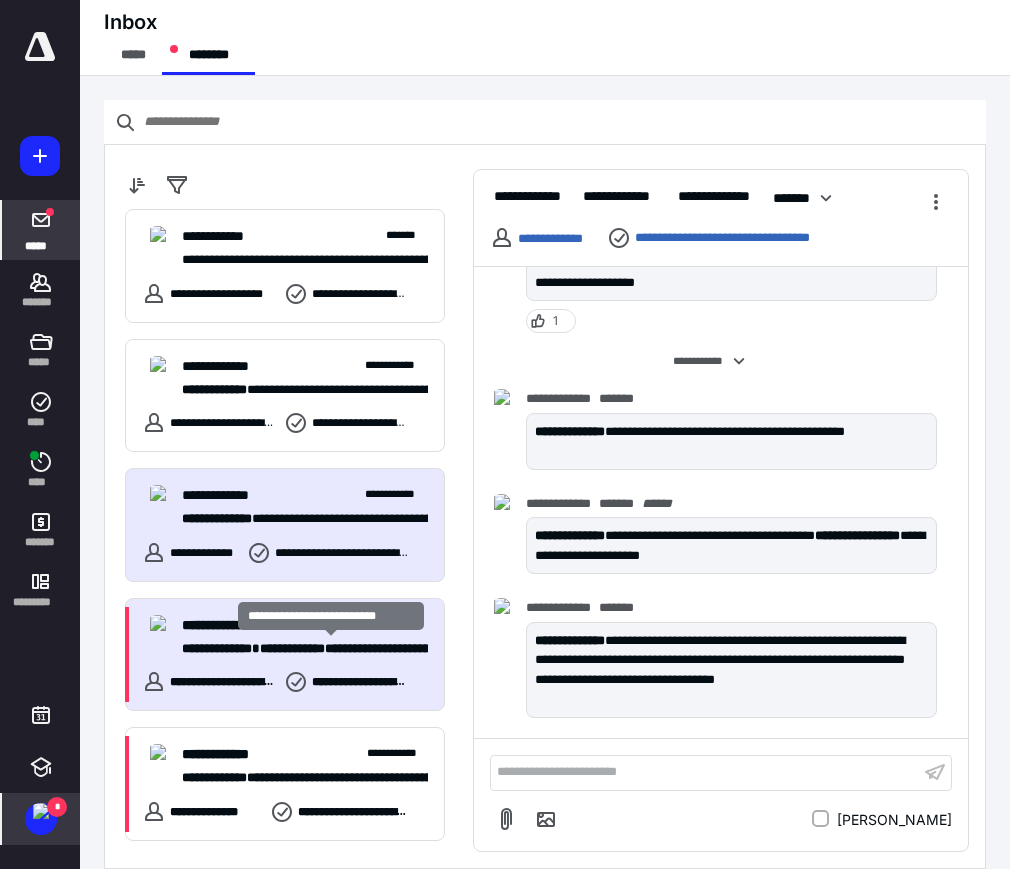 click on "**********" at bounding box center [292, 648] 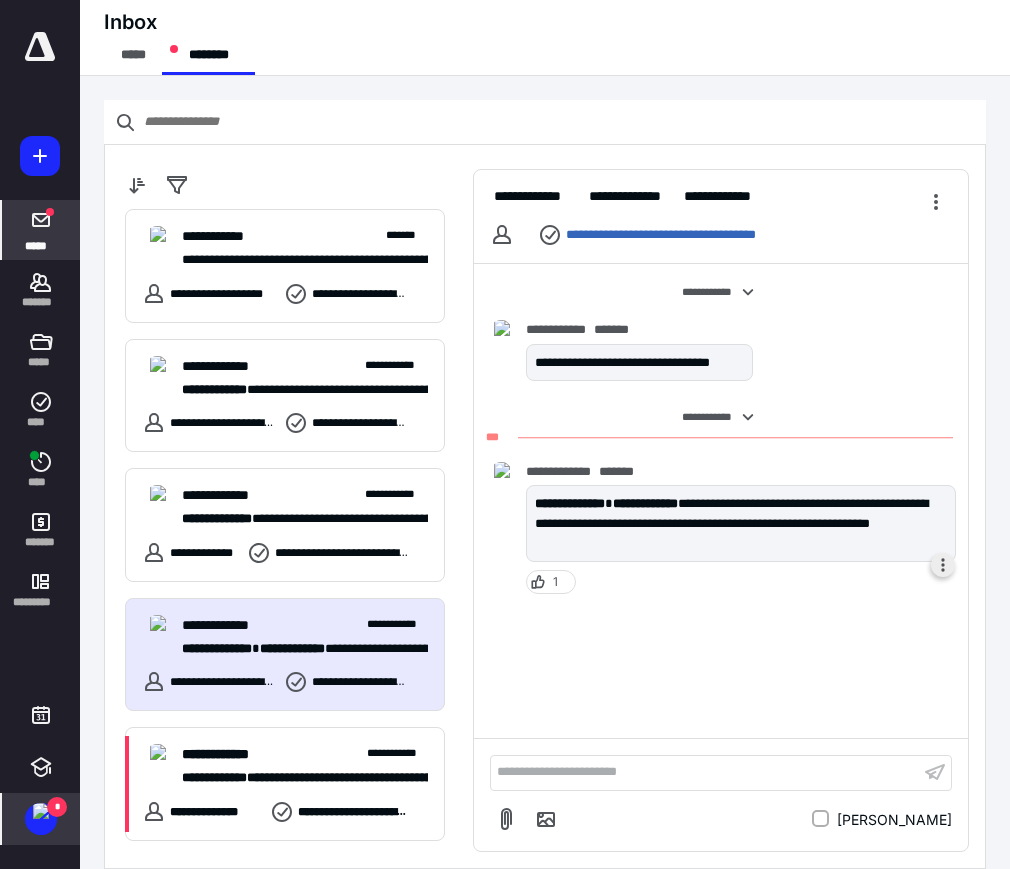 click at bounding box center (943, 565) 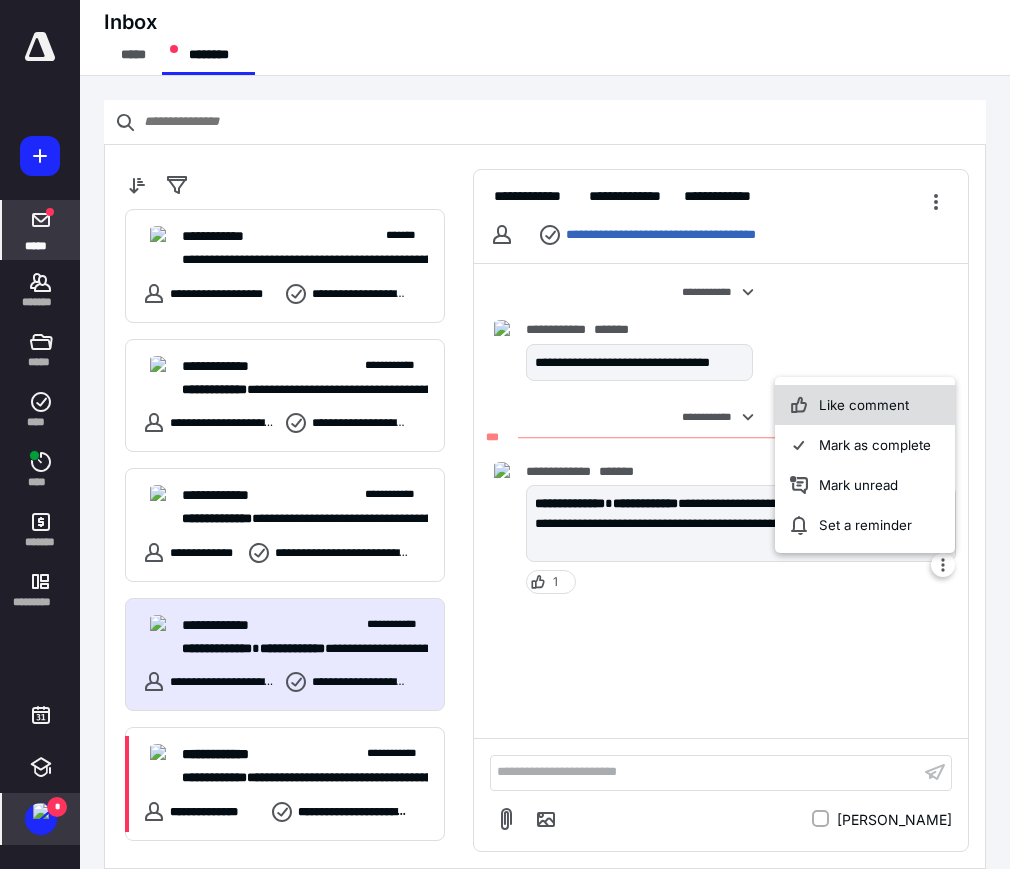 click on "Like comment" at bounding box center (865, 405) 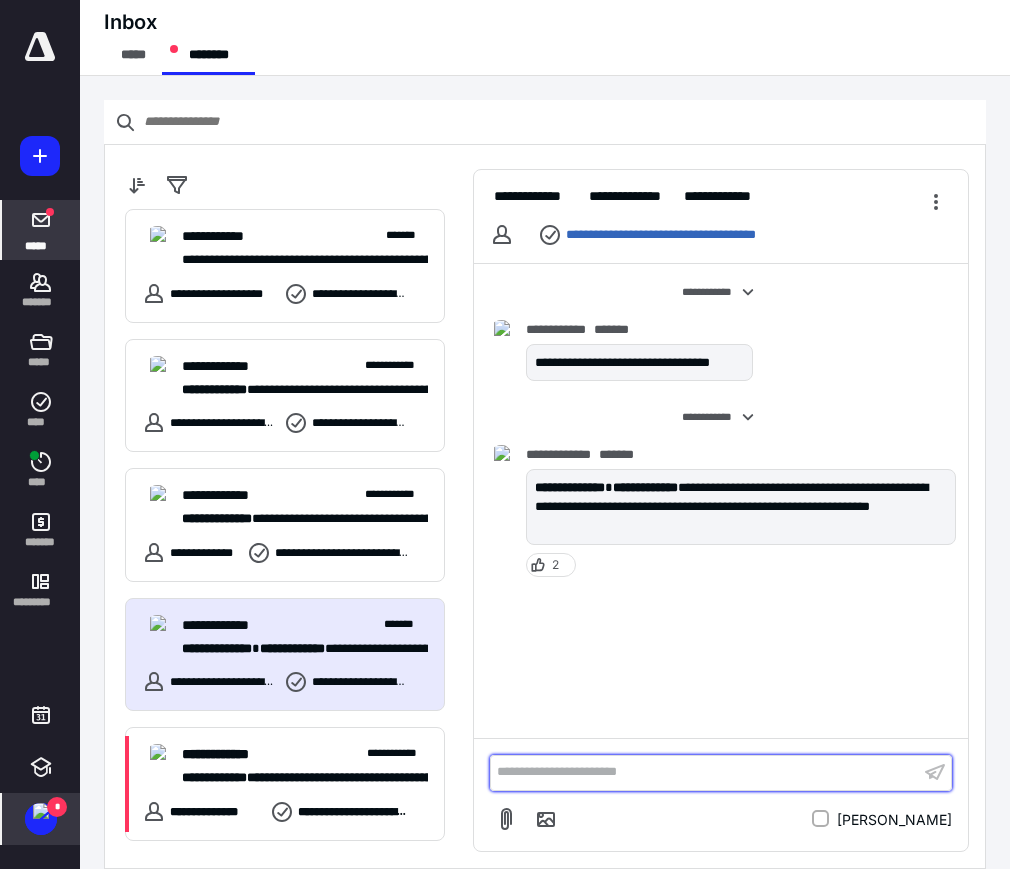 click on "**********" at bounding box center [705, 772] 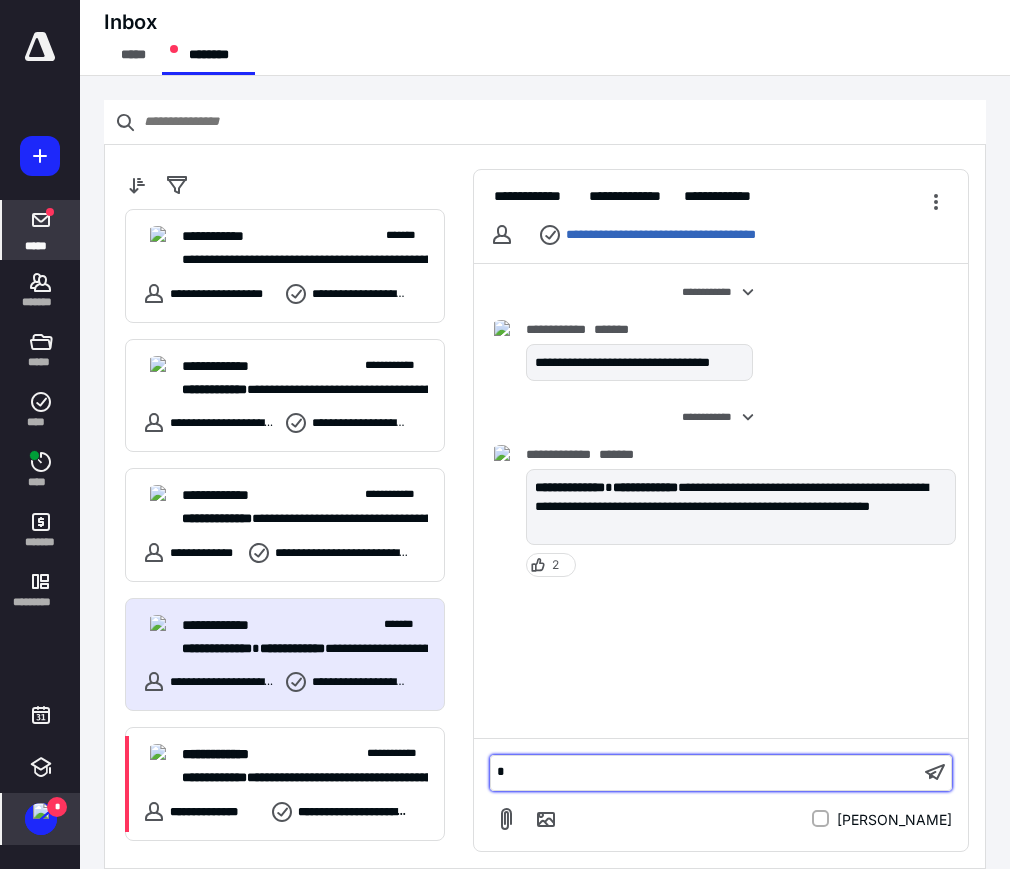 type 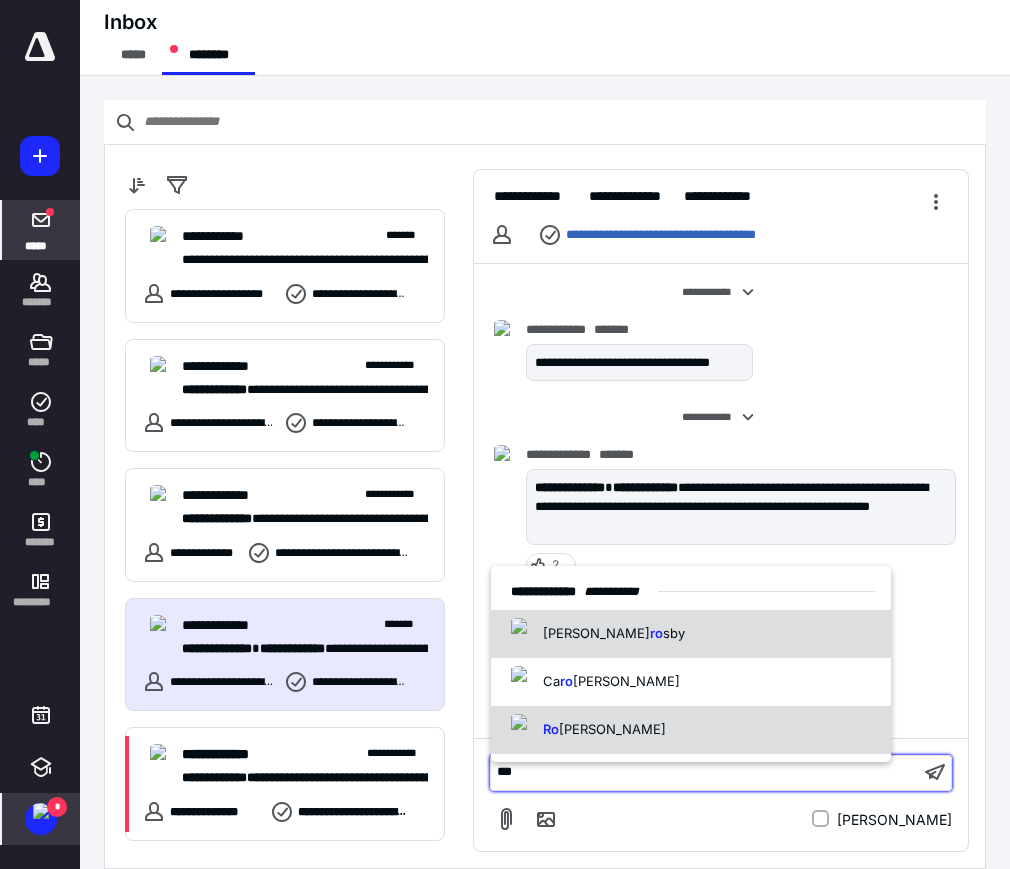 click on "[PERSON_NAME]" at bounding box center (612, 729) 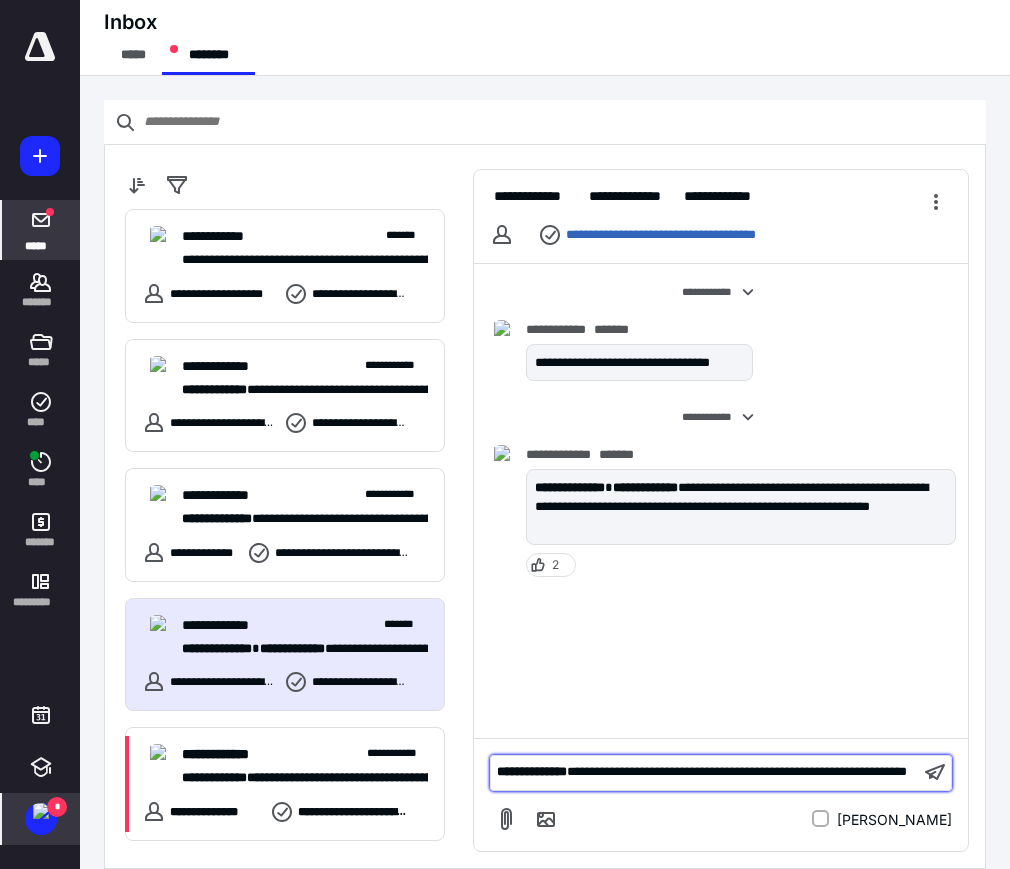 click on "**********" at bounding box center (705, 772) 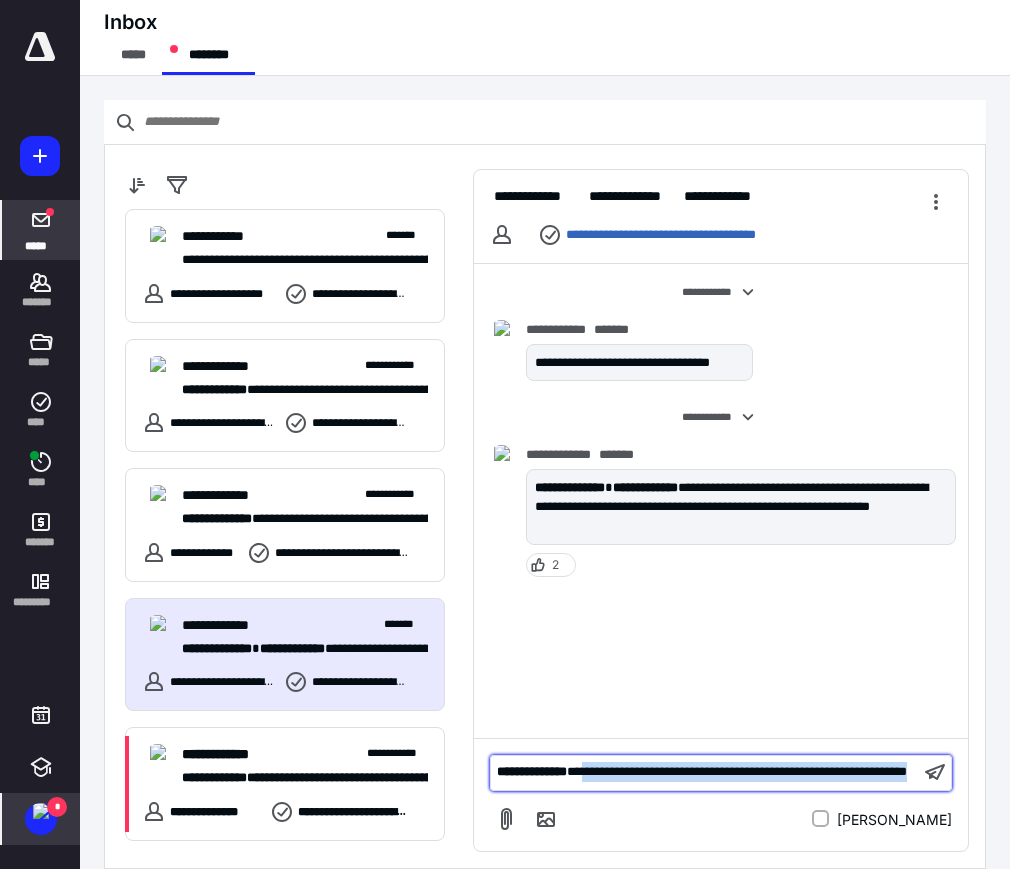 drag, startPoint x: 637, startPoint y: 771, endPoint x: 617, endPoint y: 754, distance: 26.24881 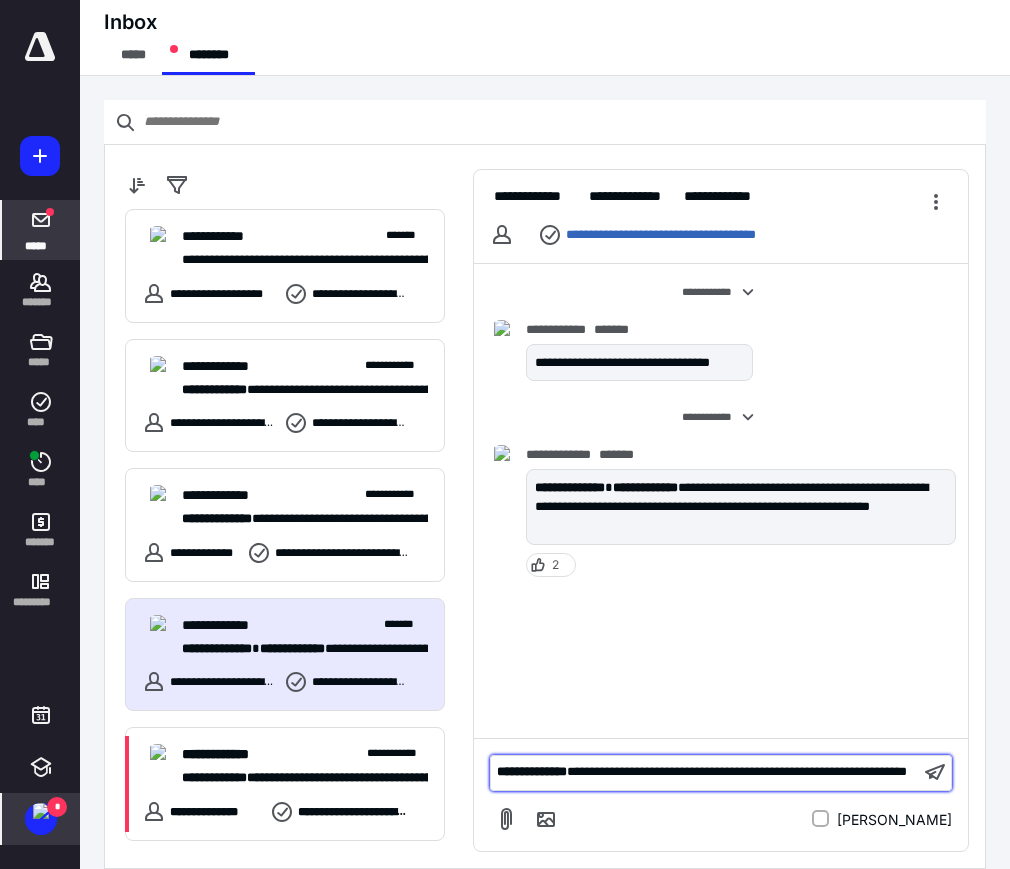 click on "**********" at bounding box center (737, 771) 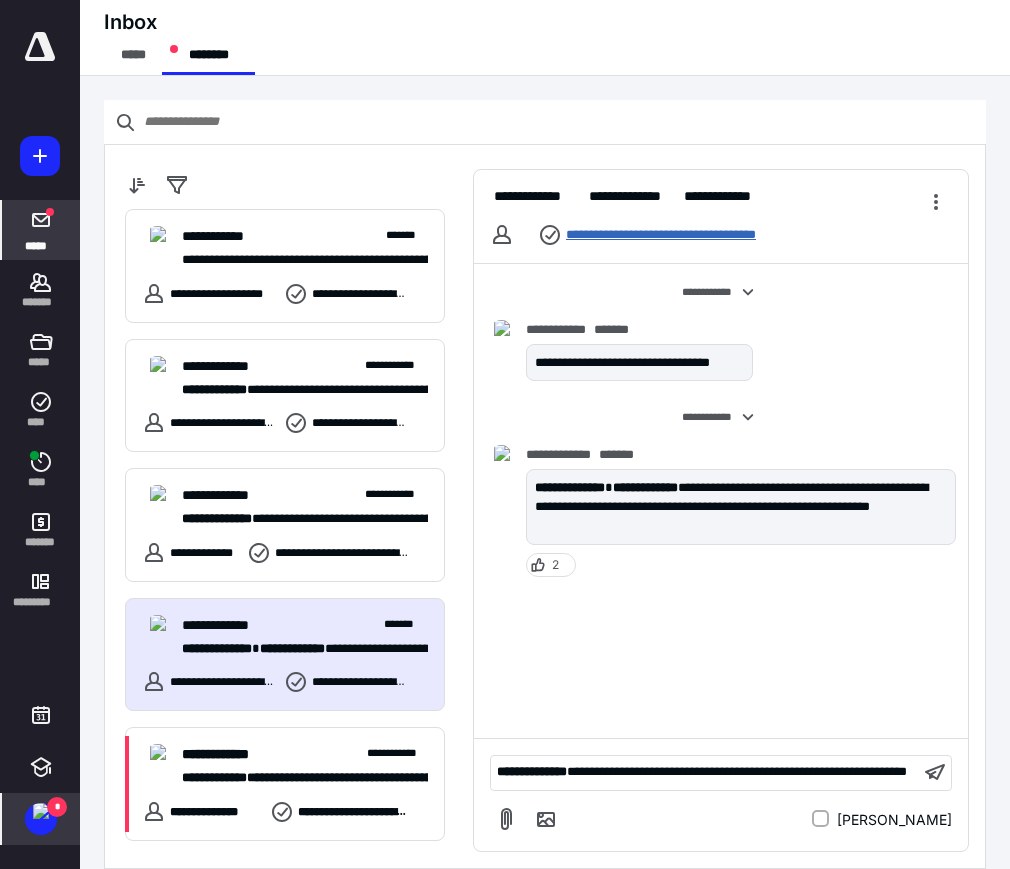 click on "**********" at bounding box center [684, 235] 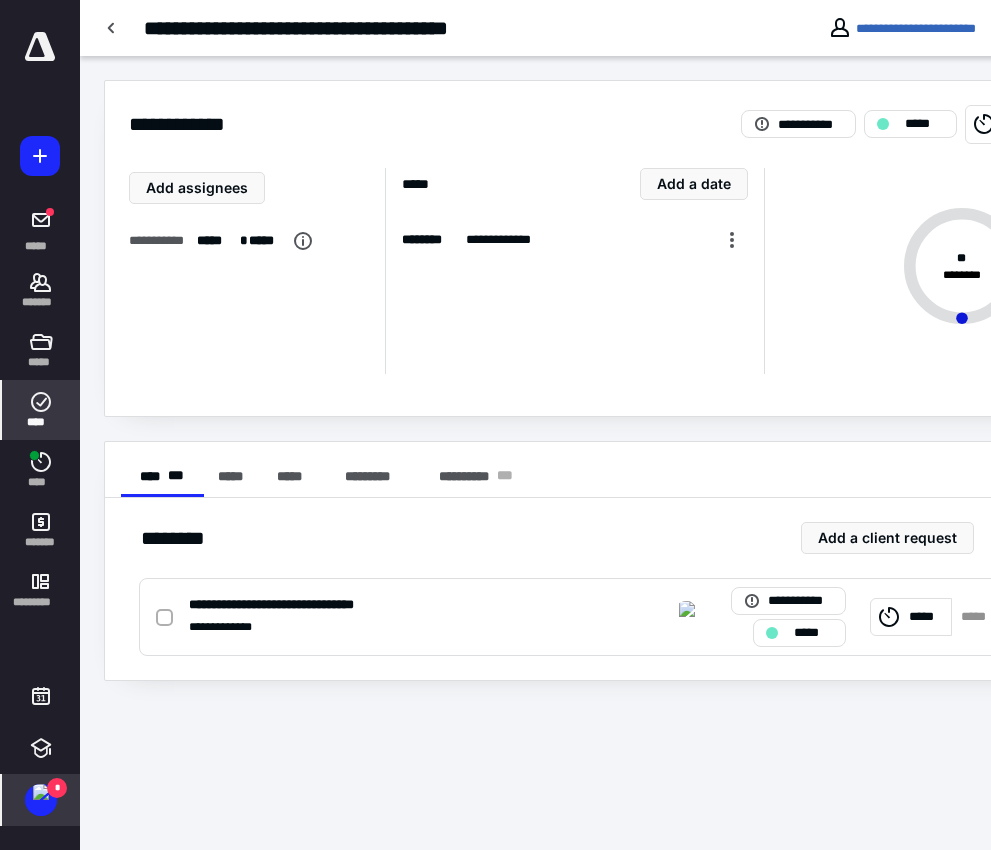 scroll, scrollTop: 0, scrollLeft: 241, axis: horizontal 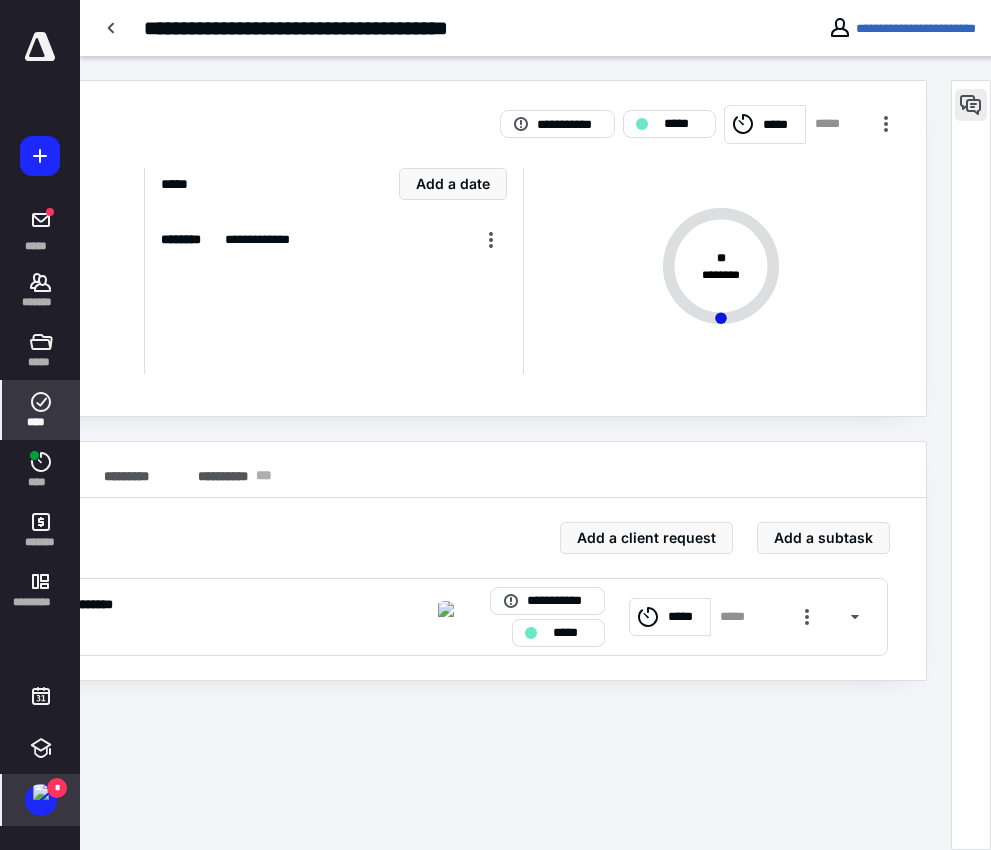 click at bounding box center (971, 105) 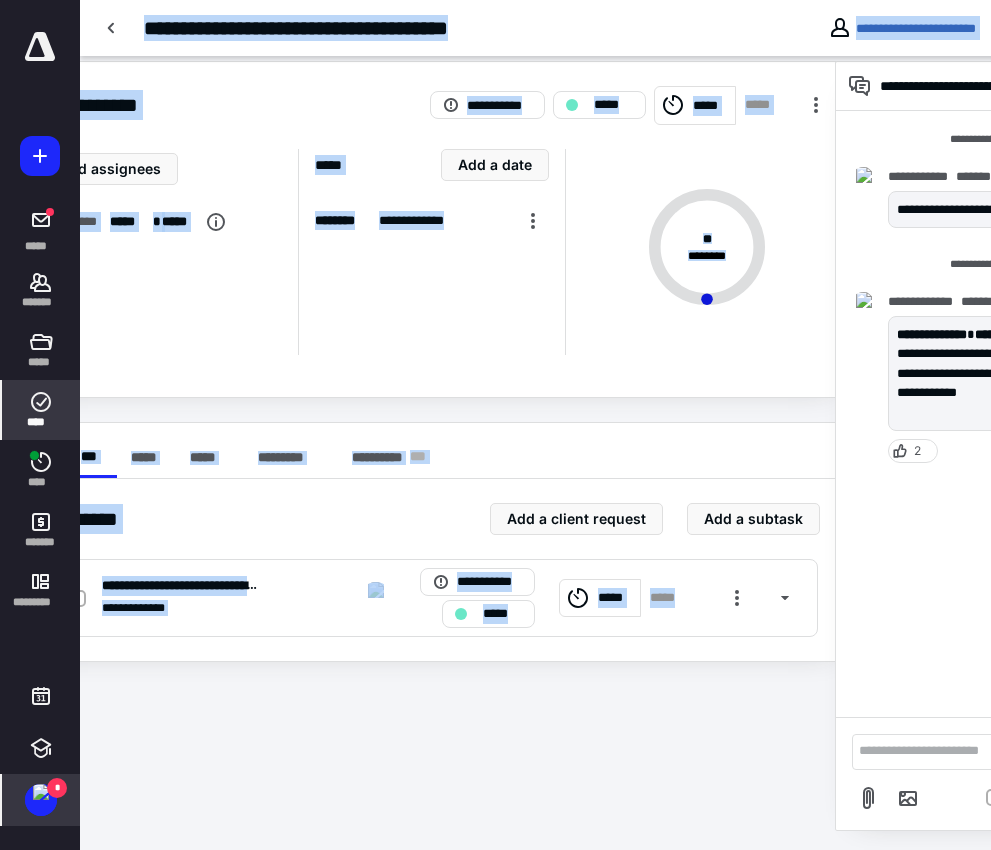 scroll, scrollTop: 19, scrollLeft: 239, axis: both 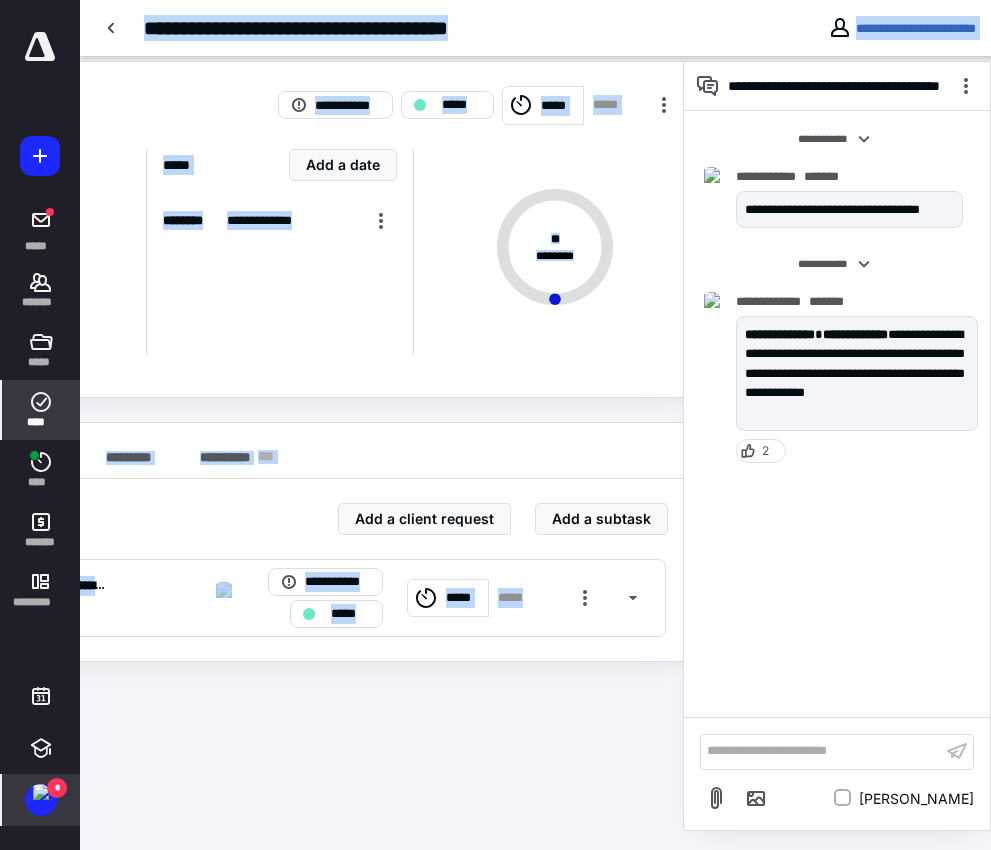 drag, startPoint x: 747, startPoint y: 848, endPoint x: 1009, endPoint y: 844, distance: 262.03052 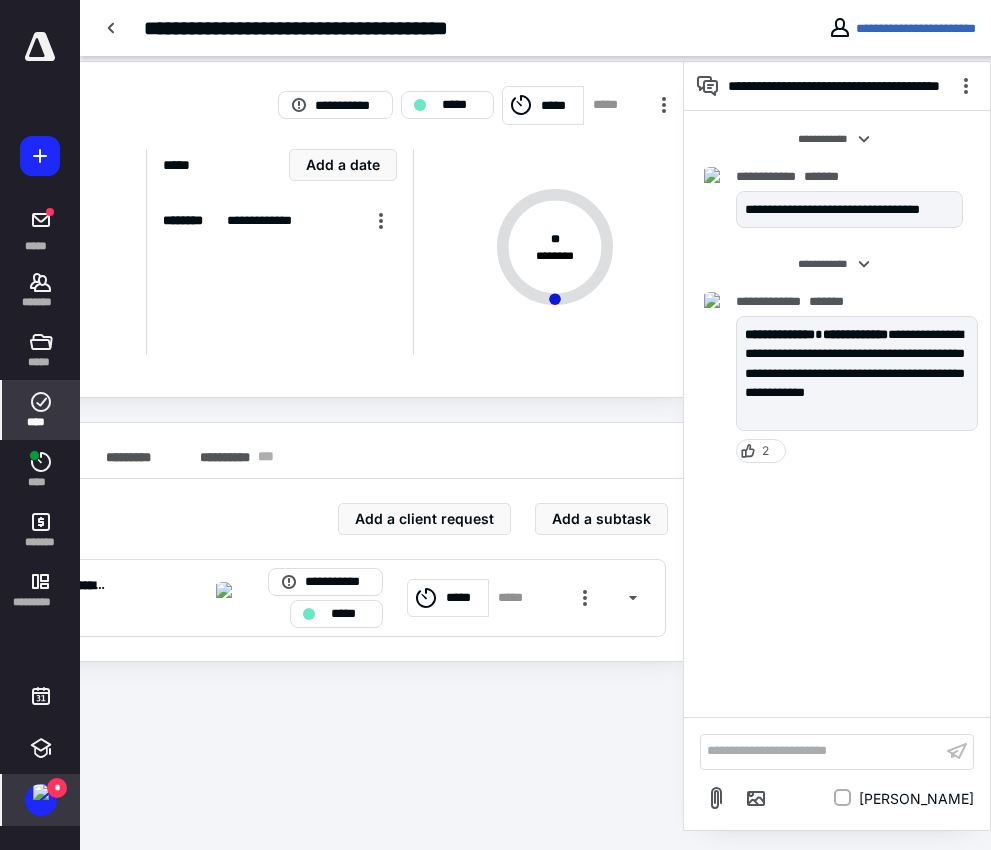 click on "**********" at bounding box center (262, 434) 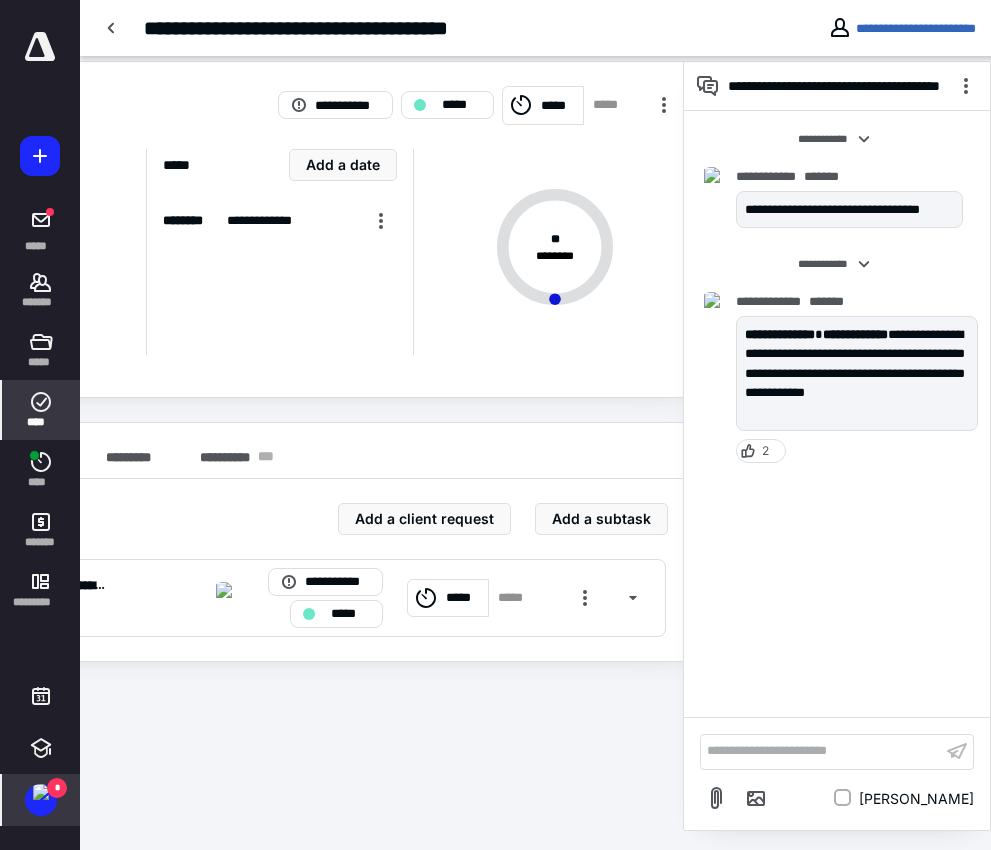 scroll, scrollTop: 19, scrollLeft: 99, axis: both 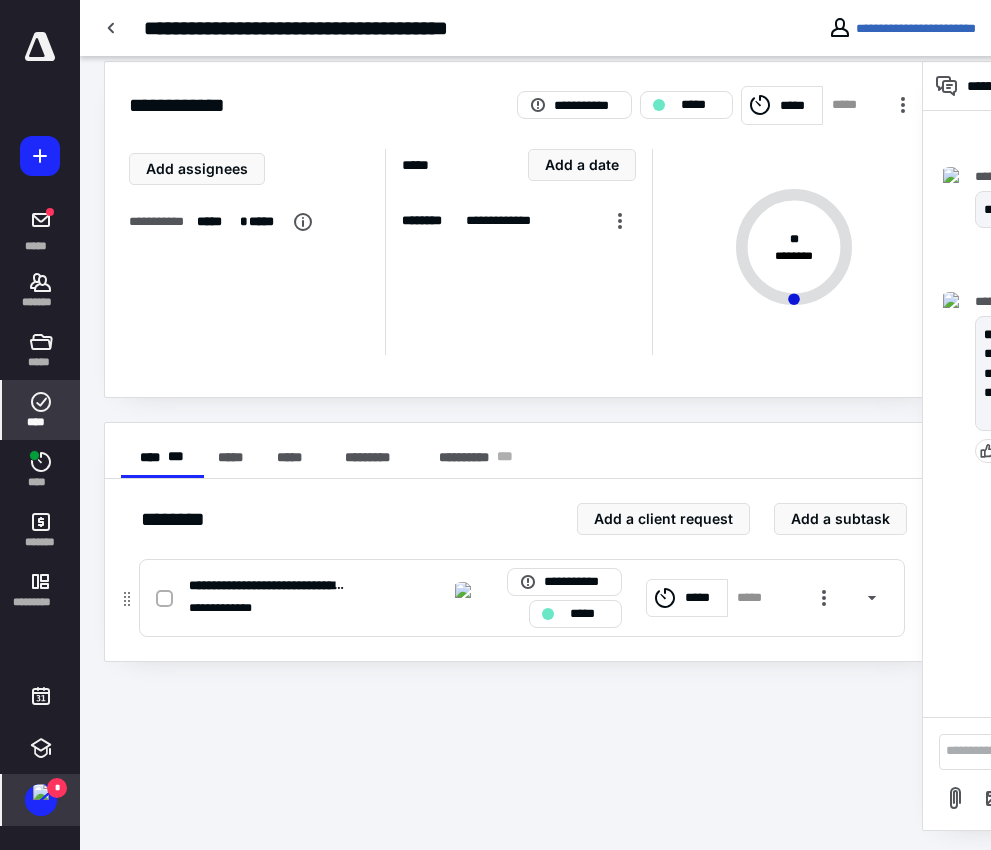 click 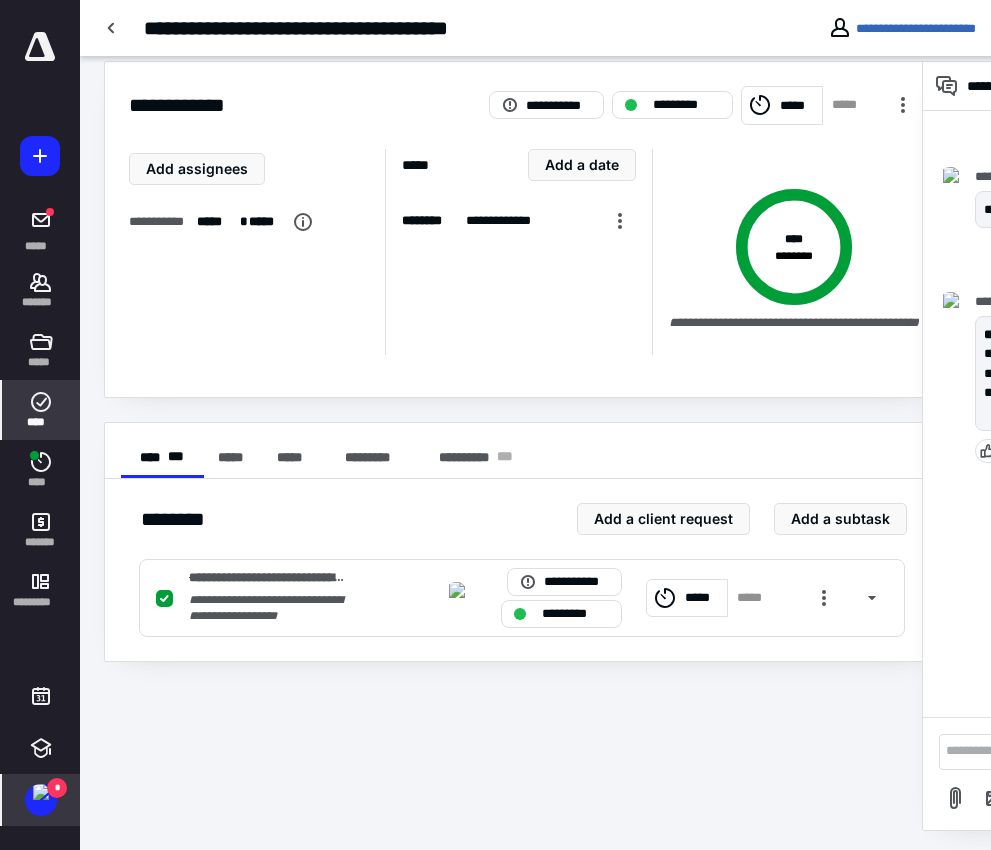 click at bounding box center [41, 792] 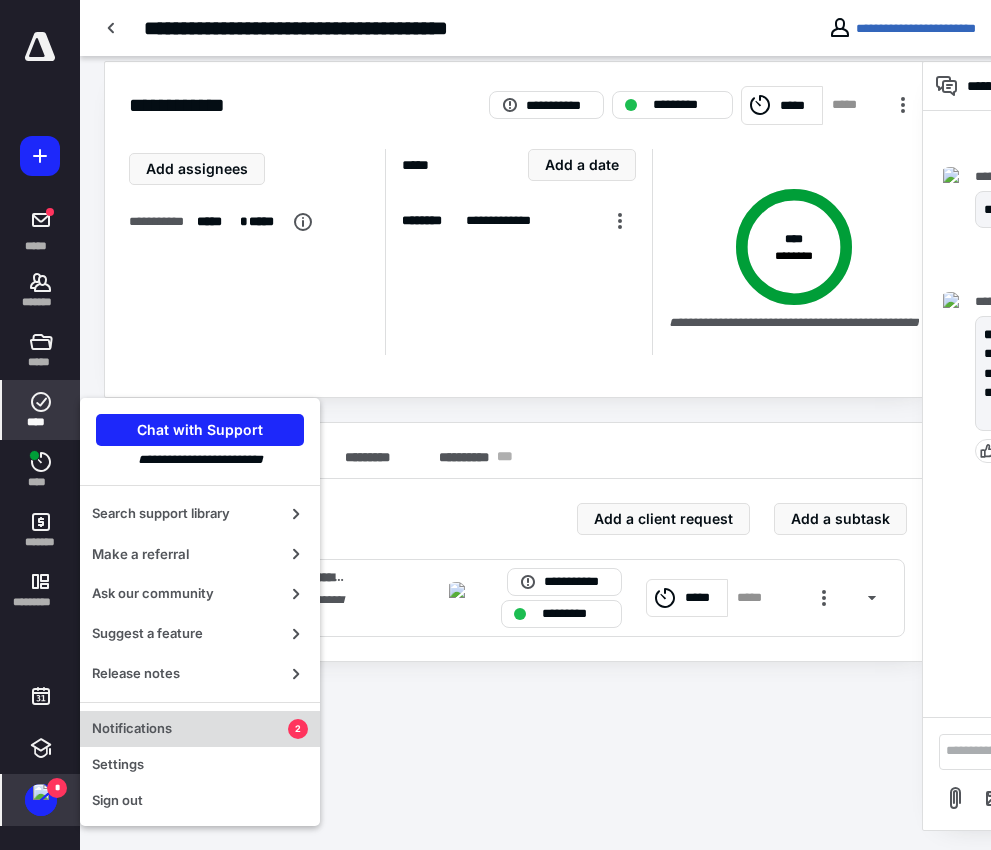 click on "Notifications" at bounding box center [190, 729] 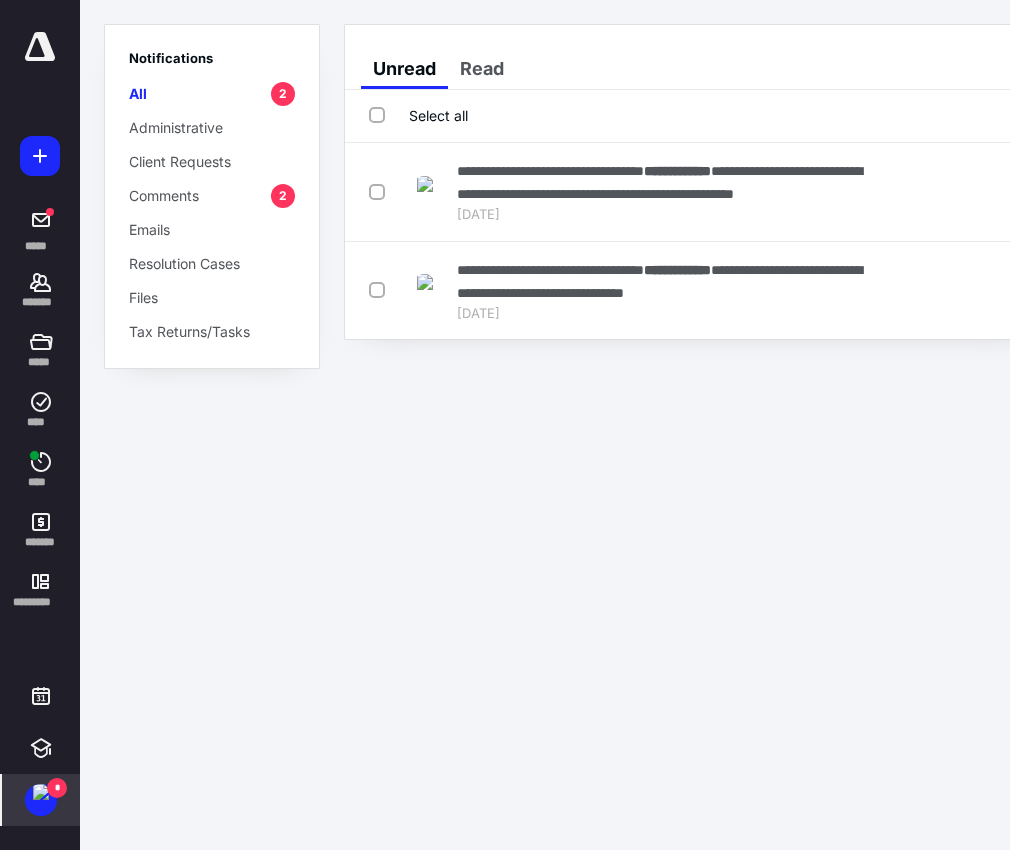 scroll, scrollTop: 0, scrollLeft: 33, axis: horizontal 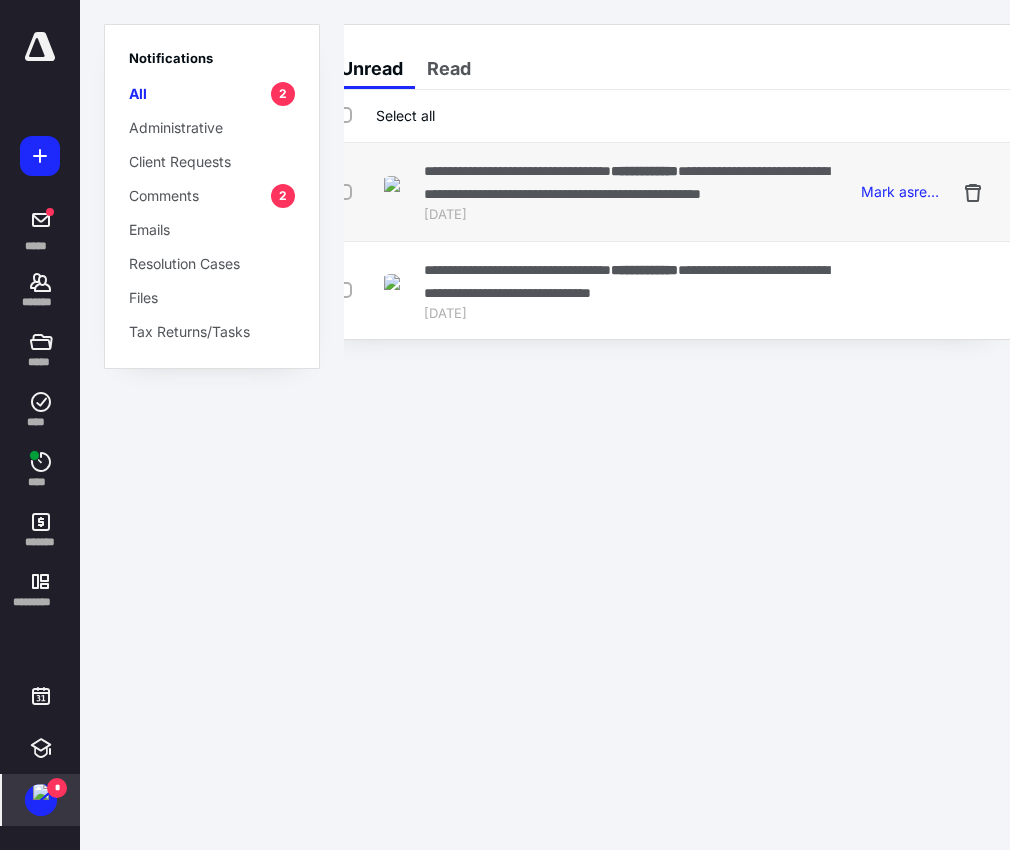 click on "**********" at bounding box center (634, 182) 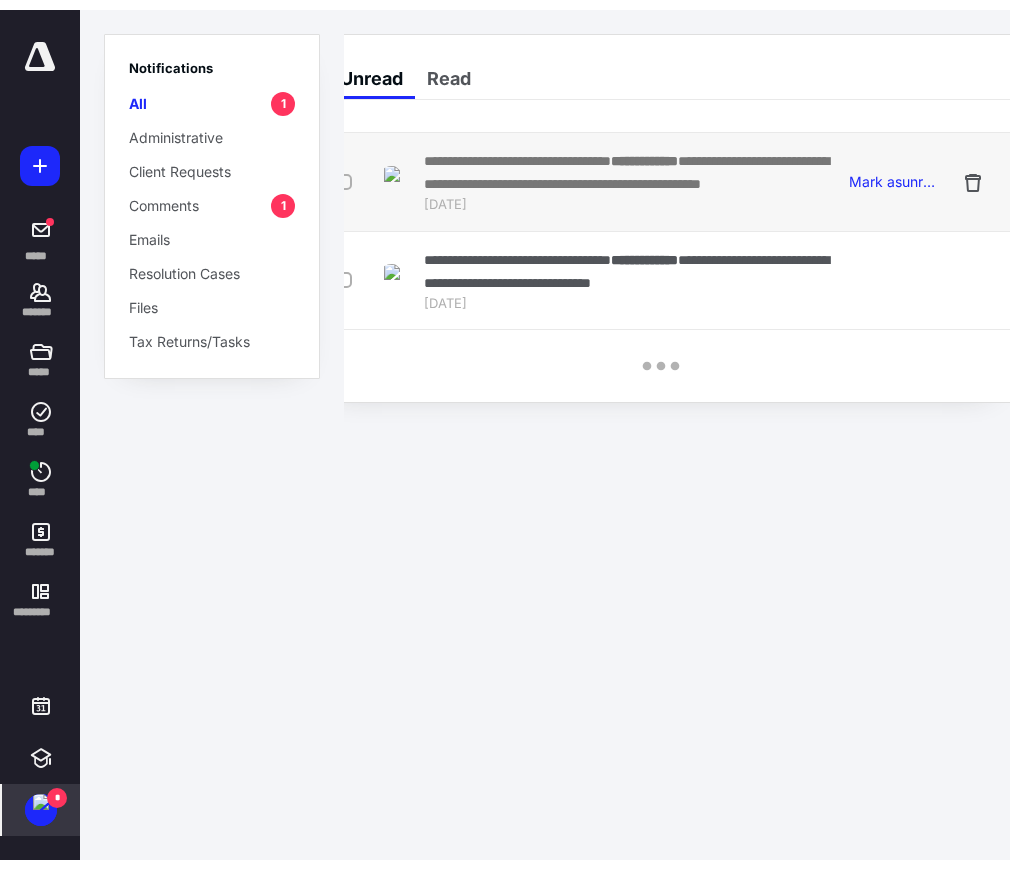scroll, scrollTop: 0, scrollLeft: 0, axis: both 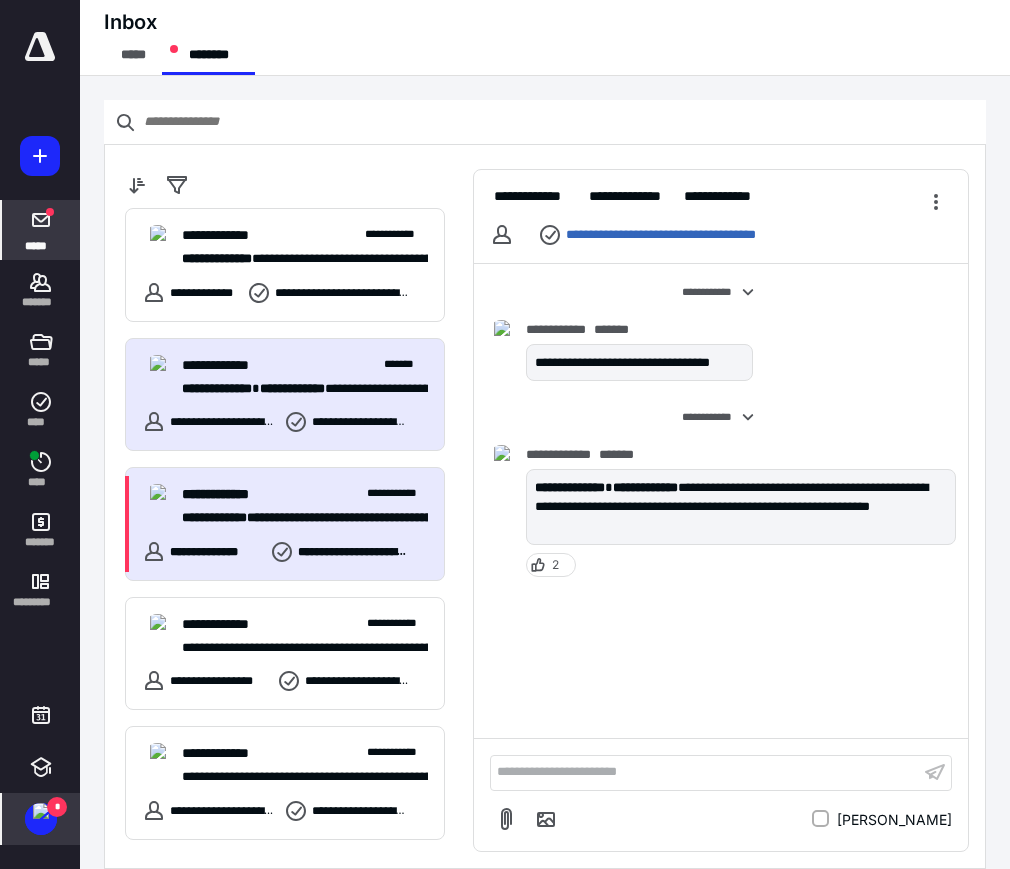 click on "**********" at bounding box center [285, 524] 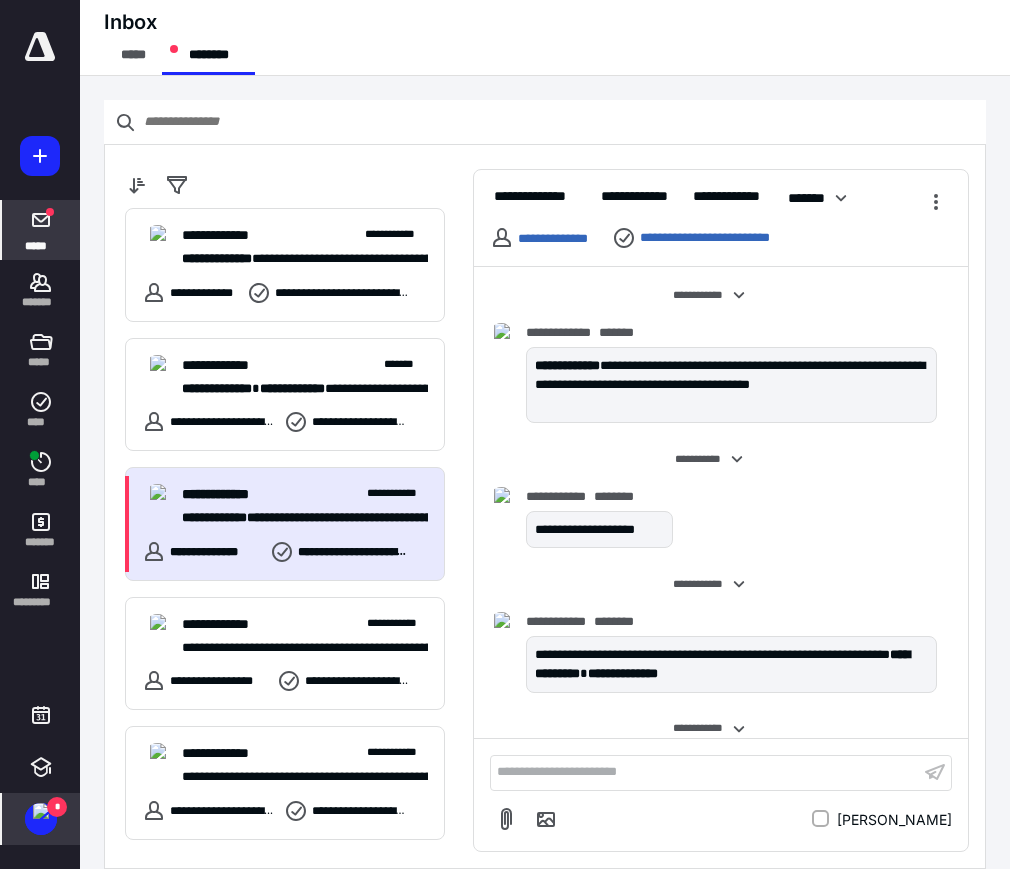 scroll, scrollTop: 1103, scrollLeft: 0, axis: vertical 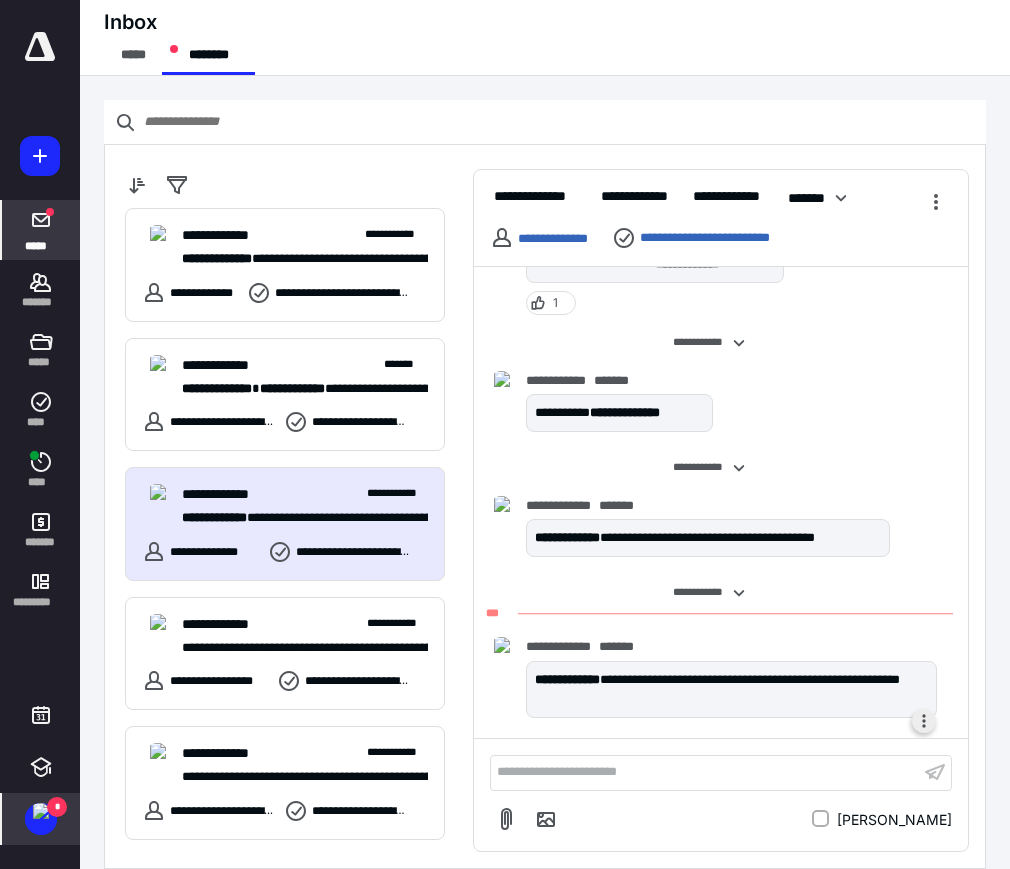 click at bounding box center [924, 721] 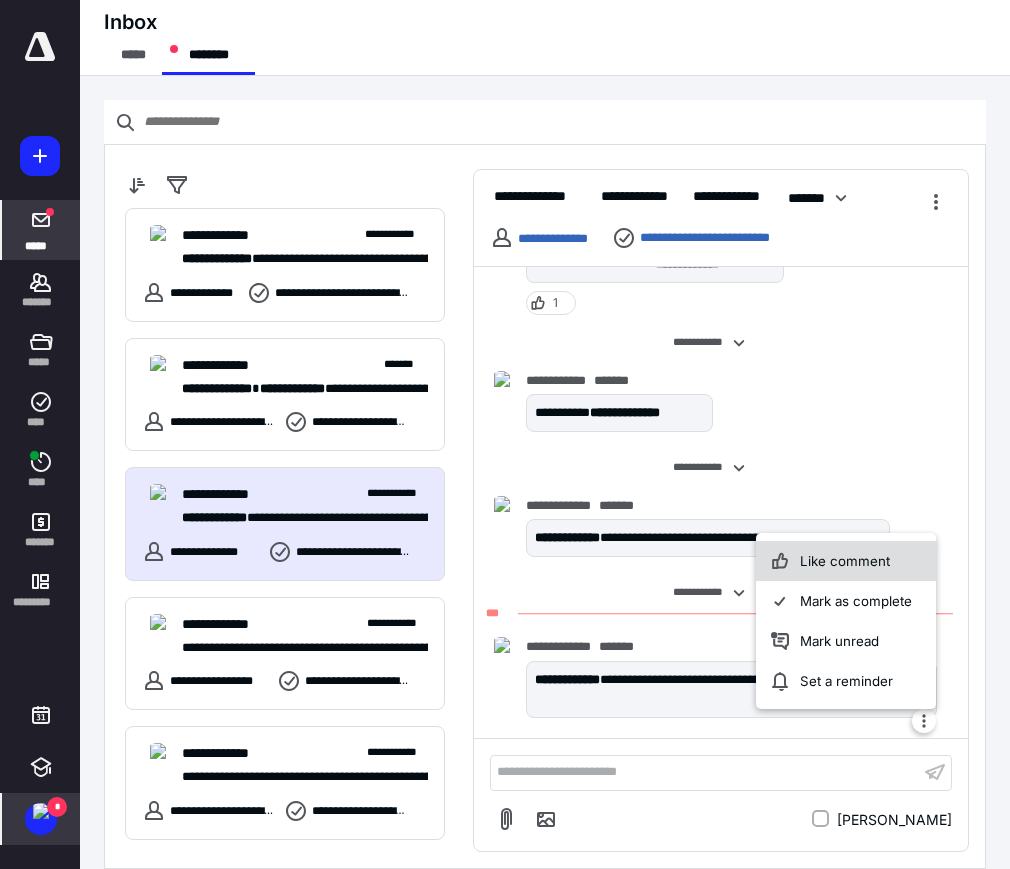 click on "Like comment" at bounding box center [846, 561] 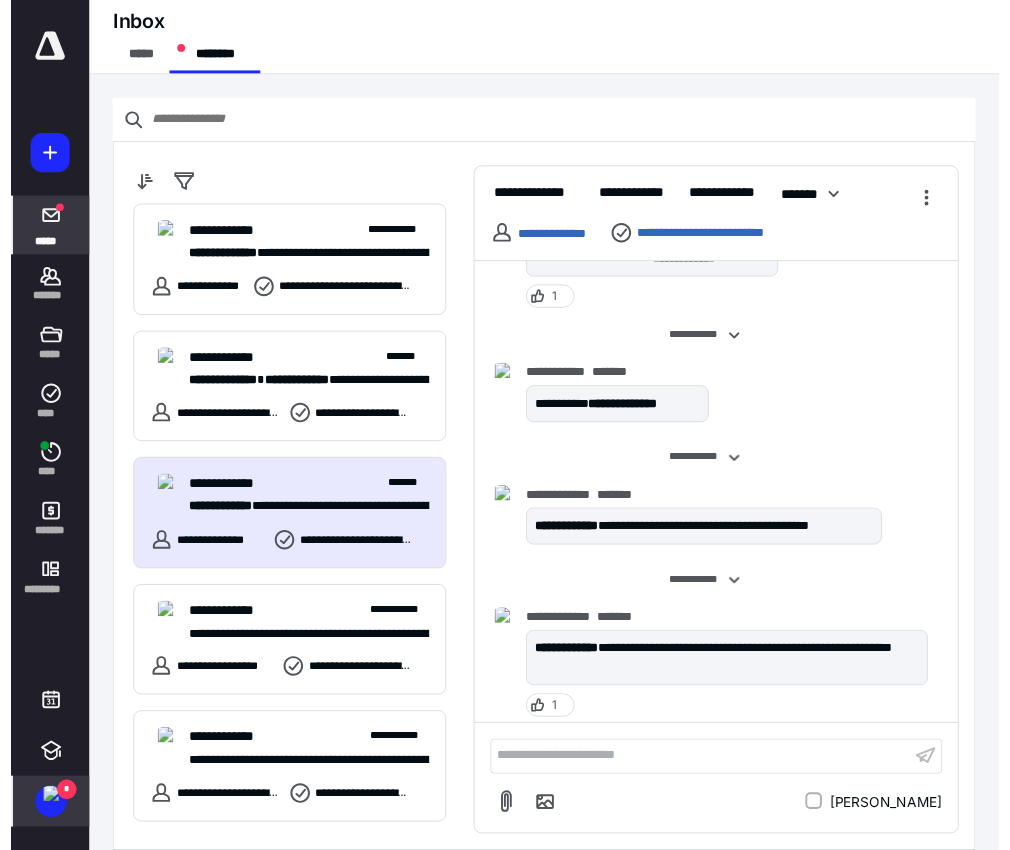 scroll, scrollTop: 1110, scrollLeft: 0, axis: vertical 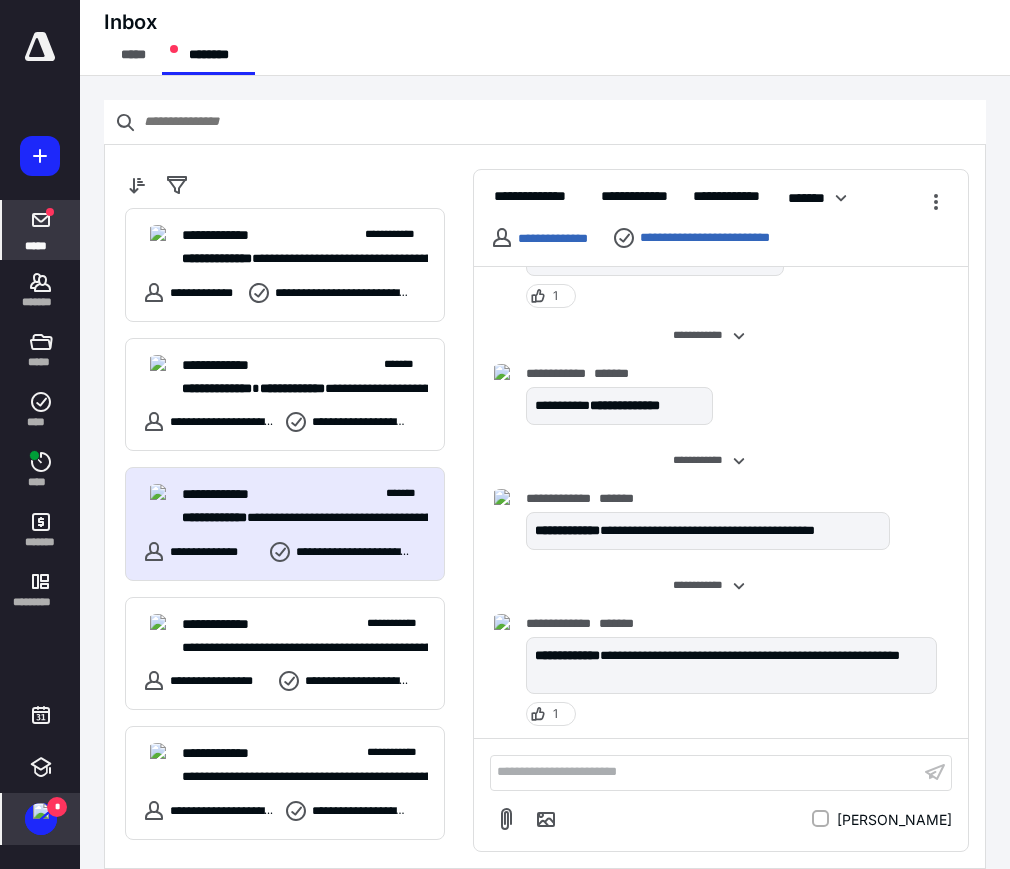 click on "*" at bounding box center (41, 819) 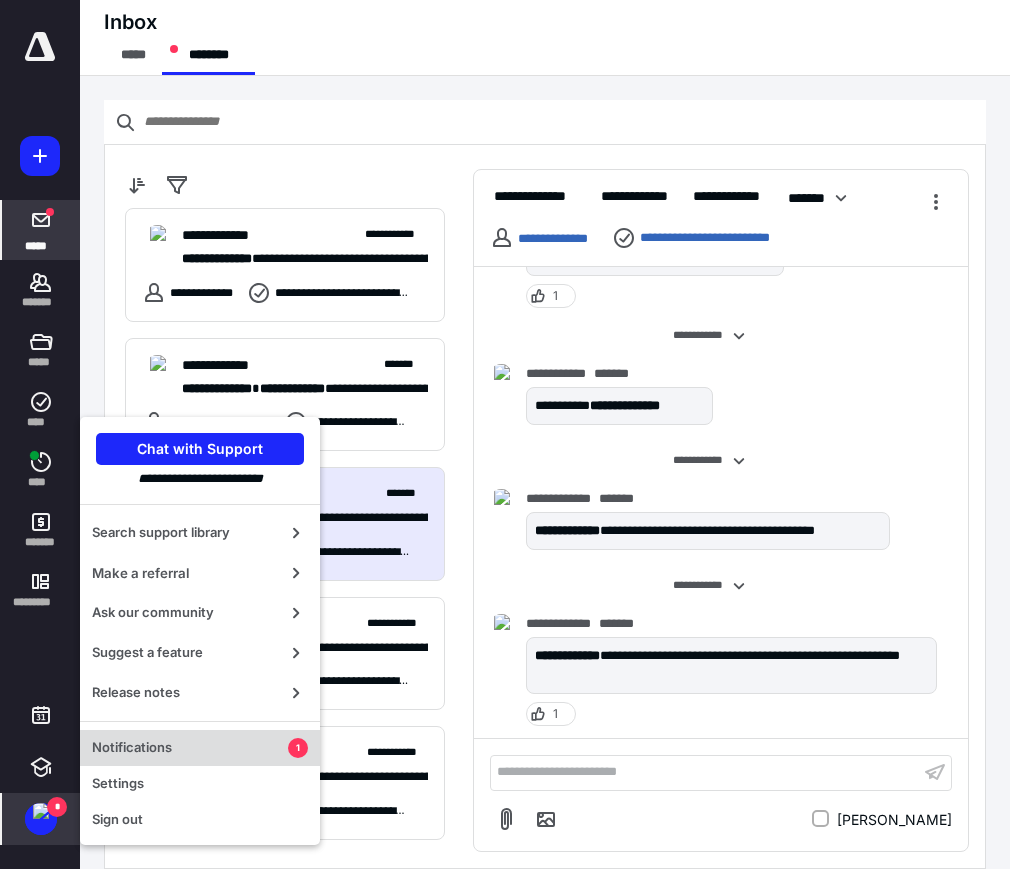 click on "Notifications 1" at bounding box center (200, 748) 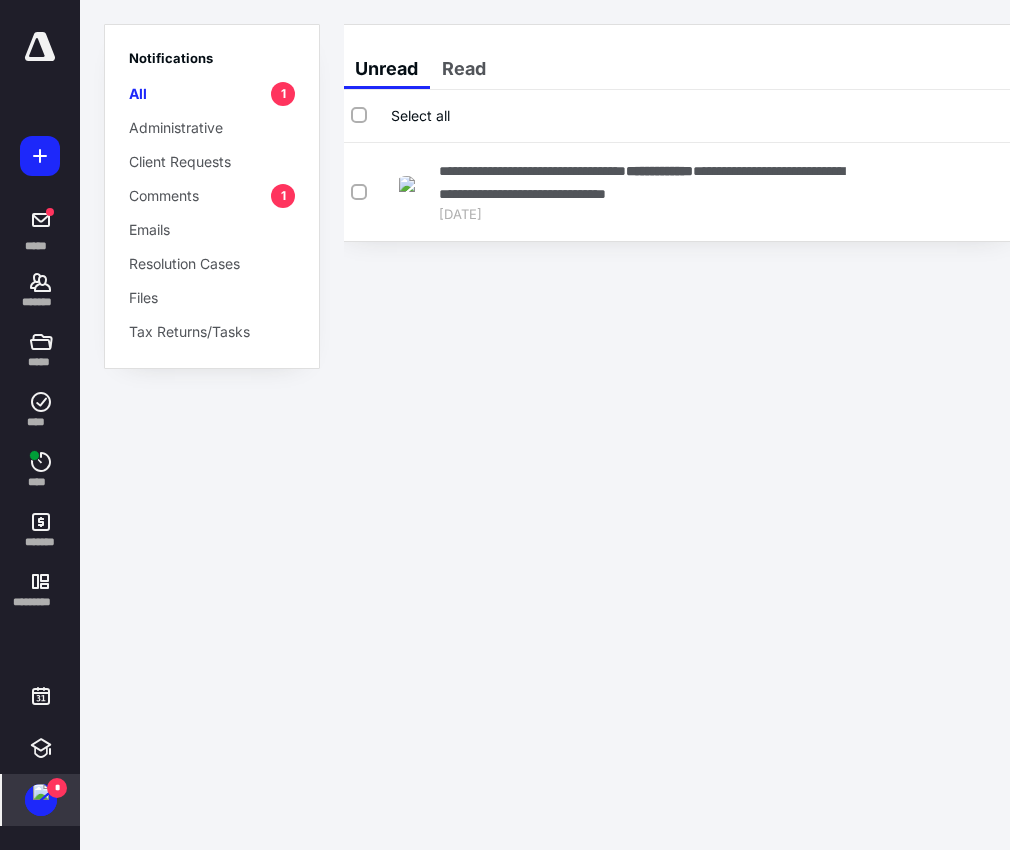 scroll, scrollTop: 0, scrollLeft: 33, axis: horizontal 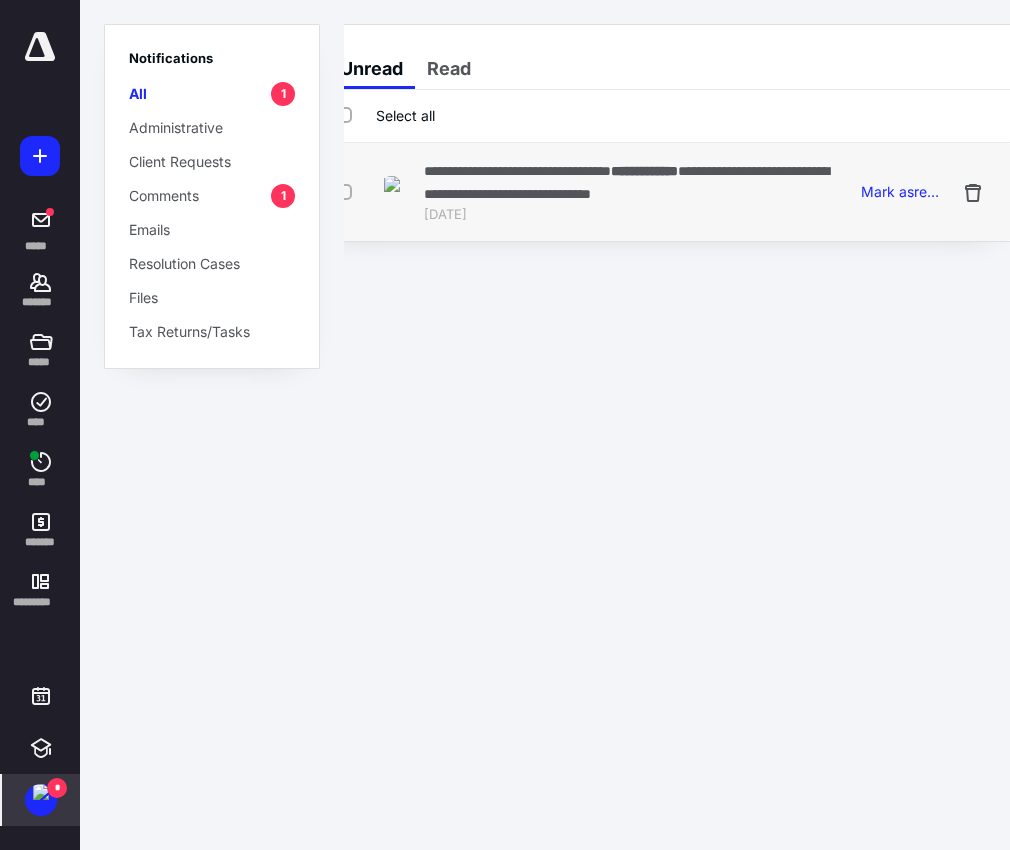 click on "**********" at bounding box center (517, 171) 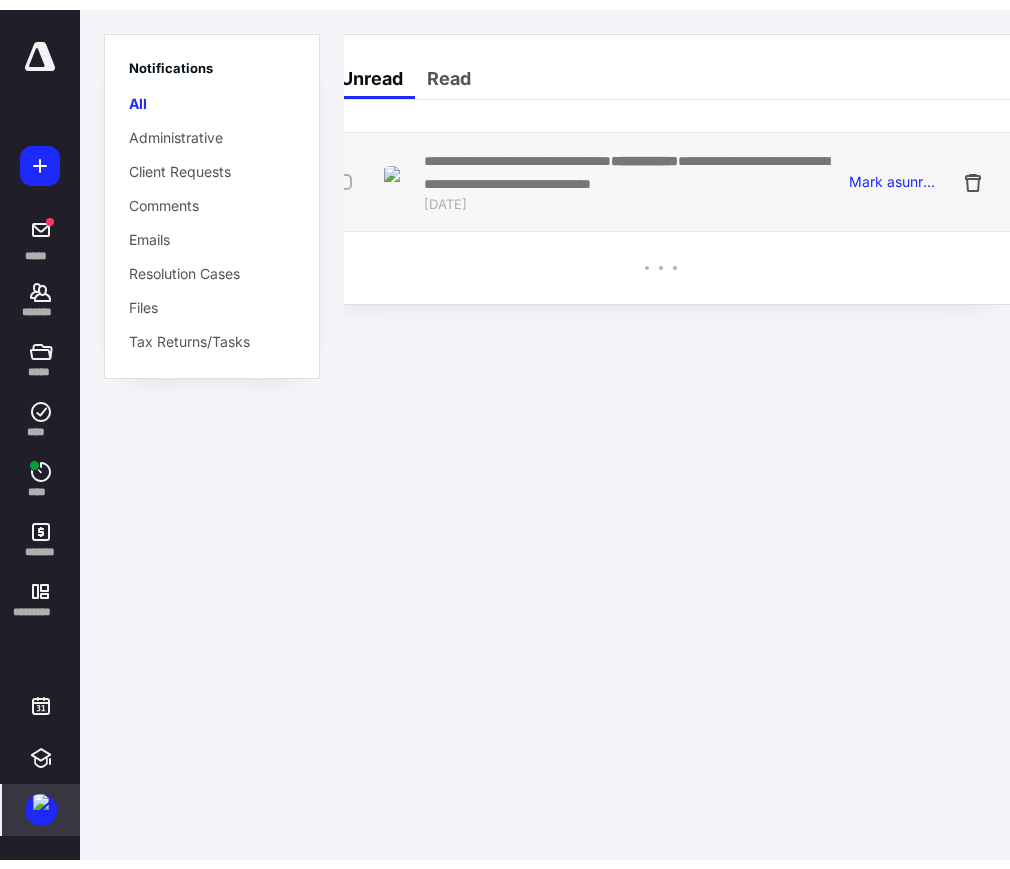 scroll, scrollTop: 0, scrollLeft: 0, axis: both 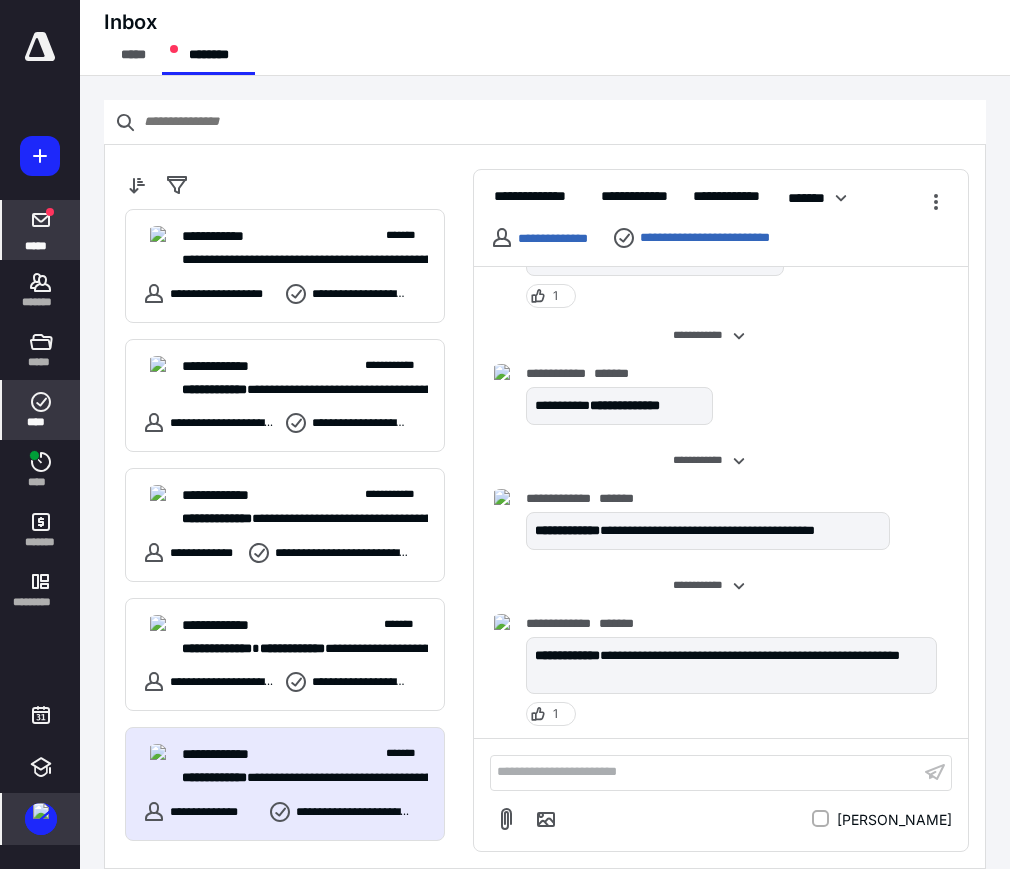 click on "****" at bounding box center [41, 410] 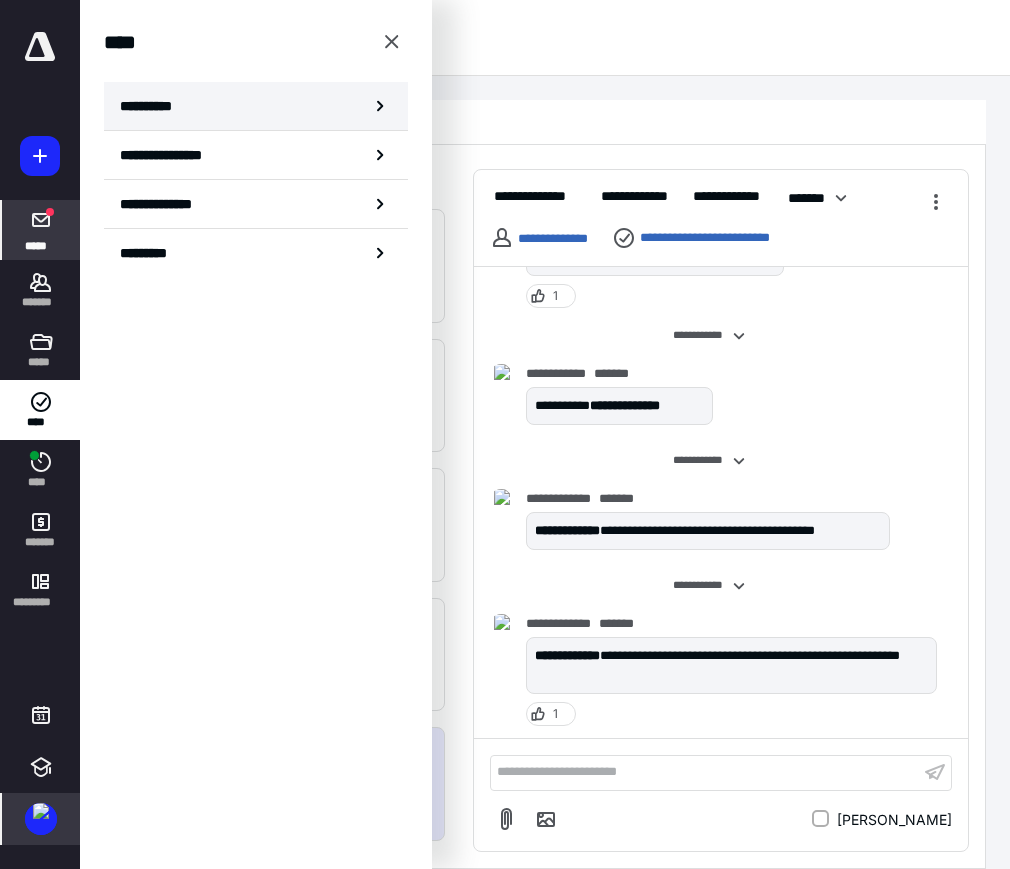 click on "**********" at bounding box center (153, 106) 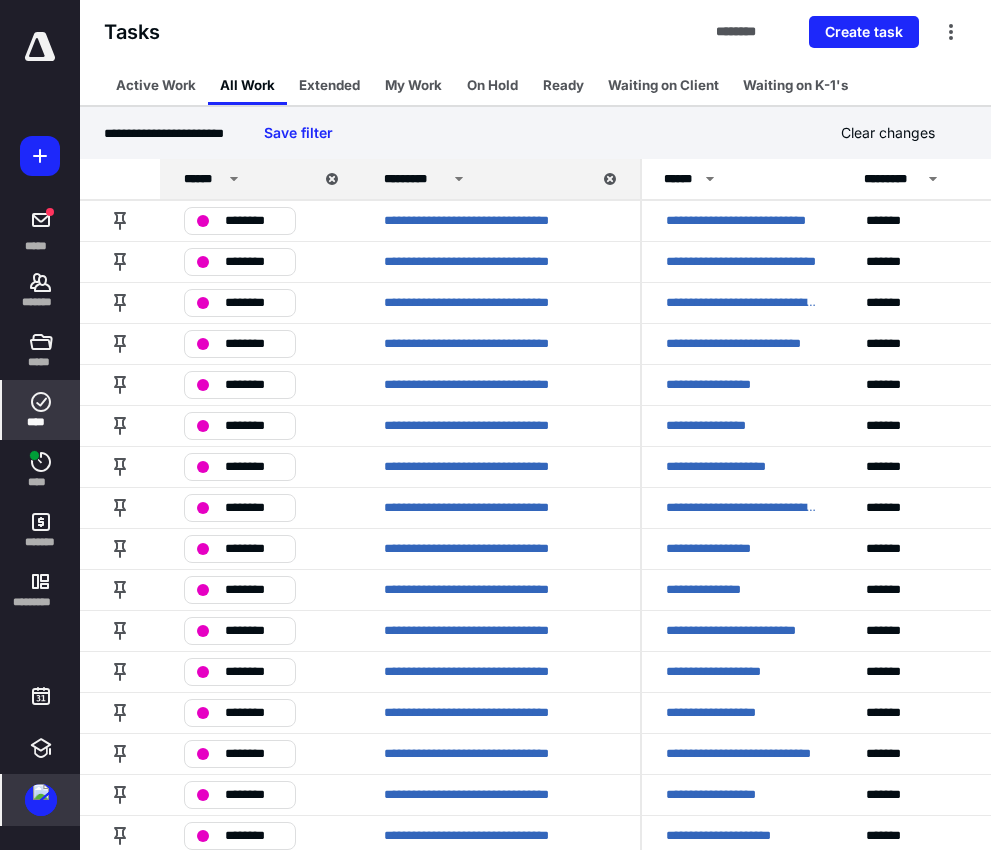 click on "**********" at bounding box center (535, 133) 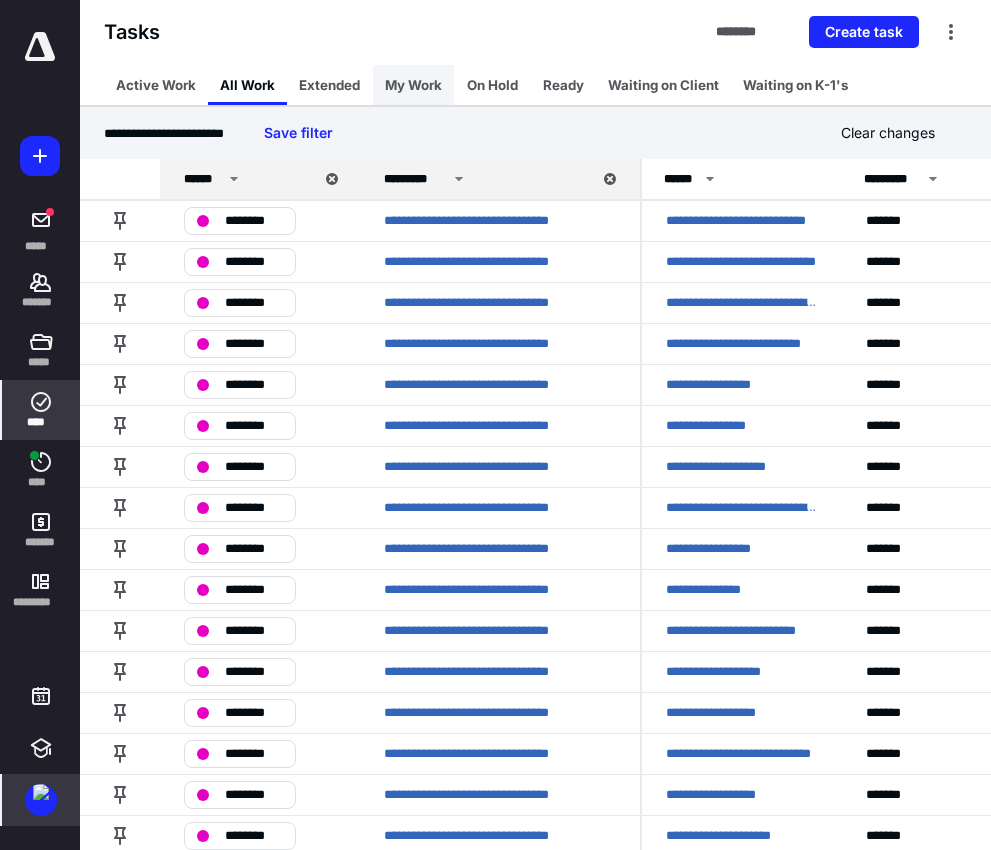 click on "My Work" at bounding box center (413, 85) 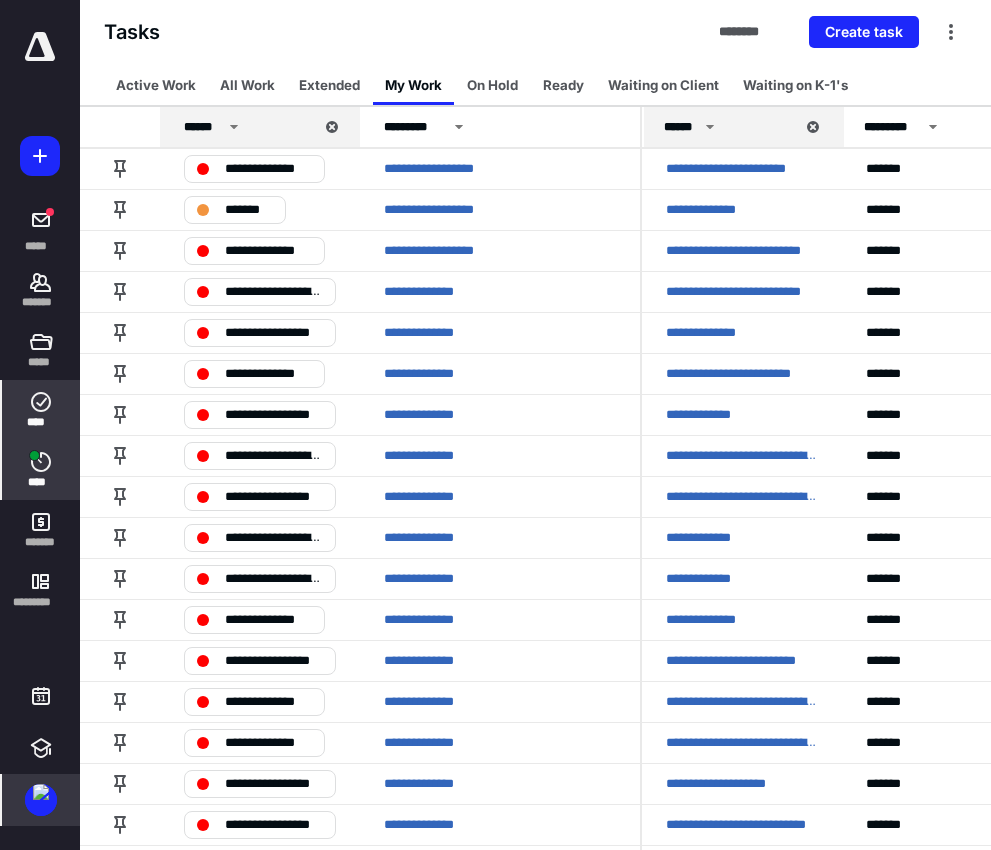 click on "****" at bounding box center [41, 482] 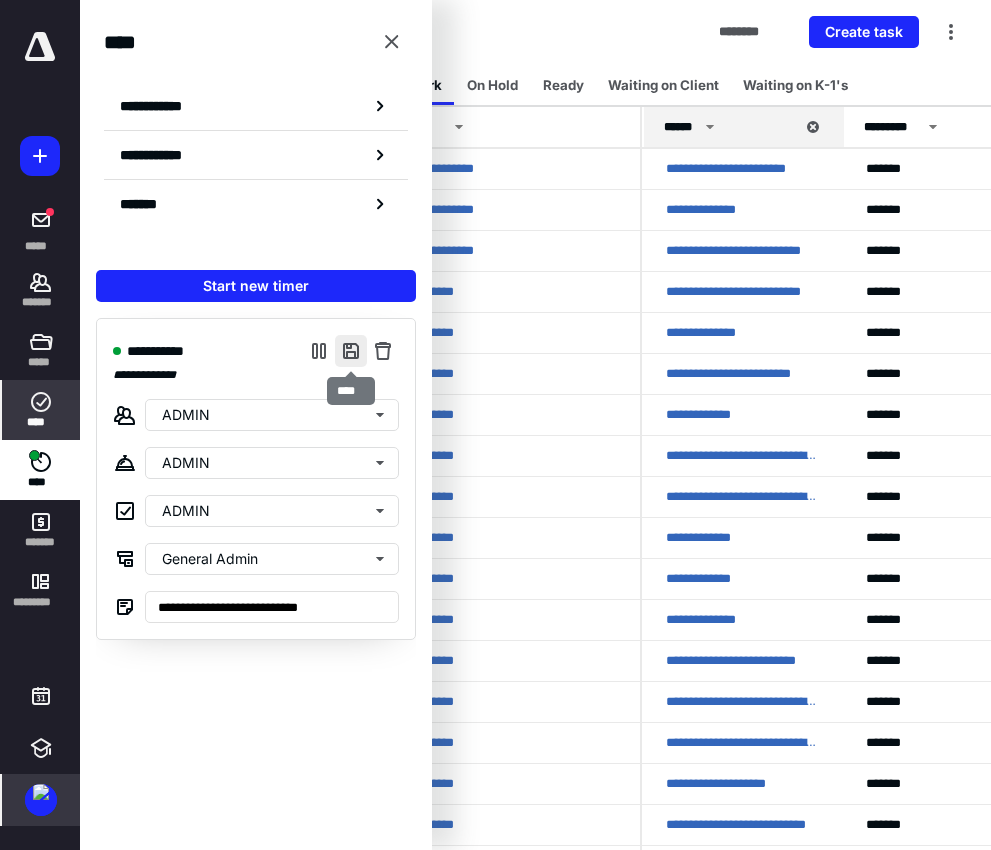 click at bounding box center (351, 351) 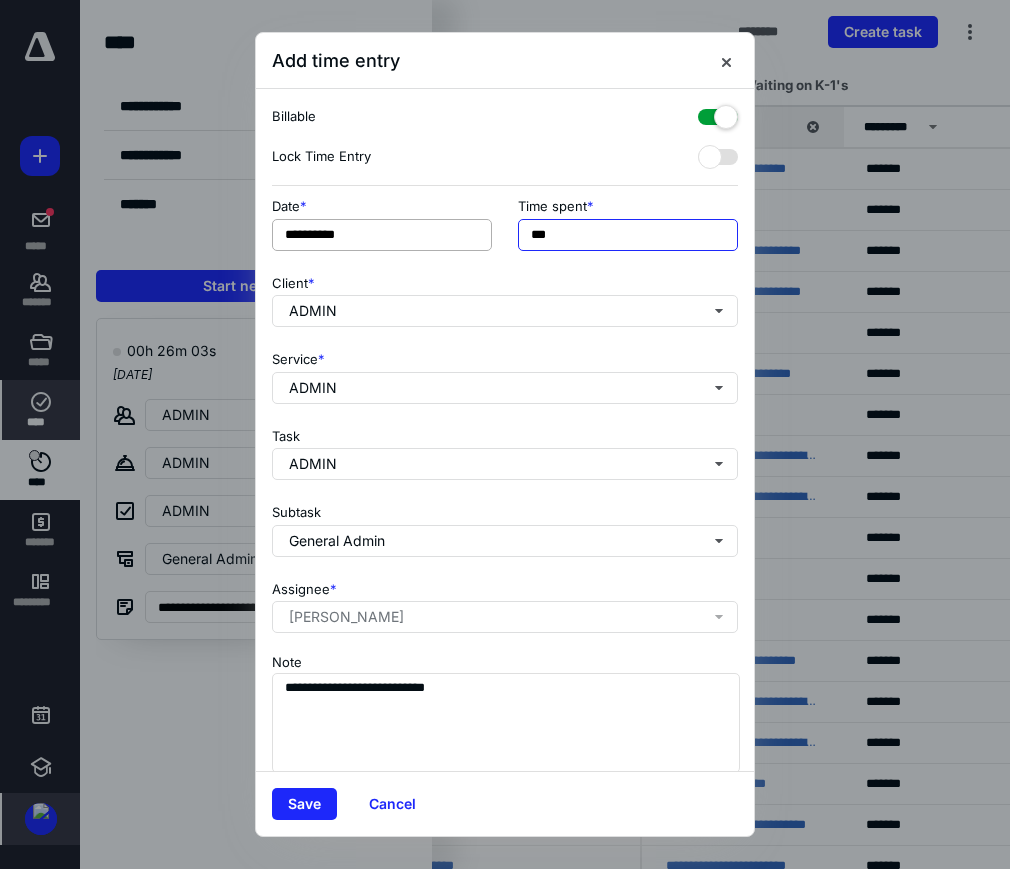 drag, startPoint x: 545, startPoint y: 237, endPoint x: 468, endPoint y: 248, distance: 77.781746 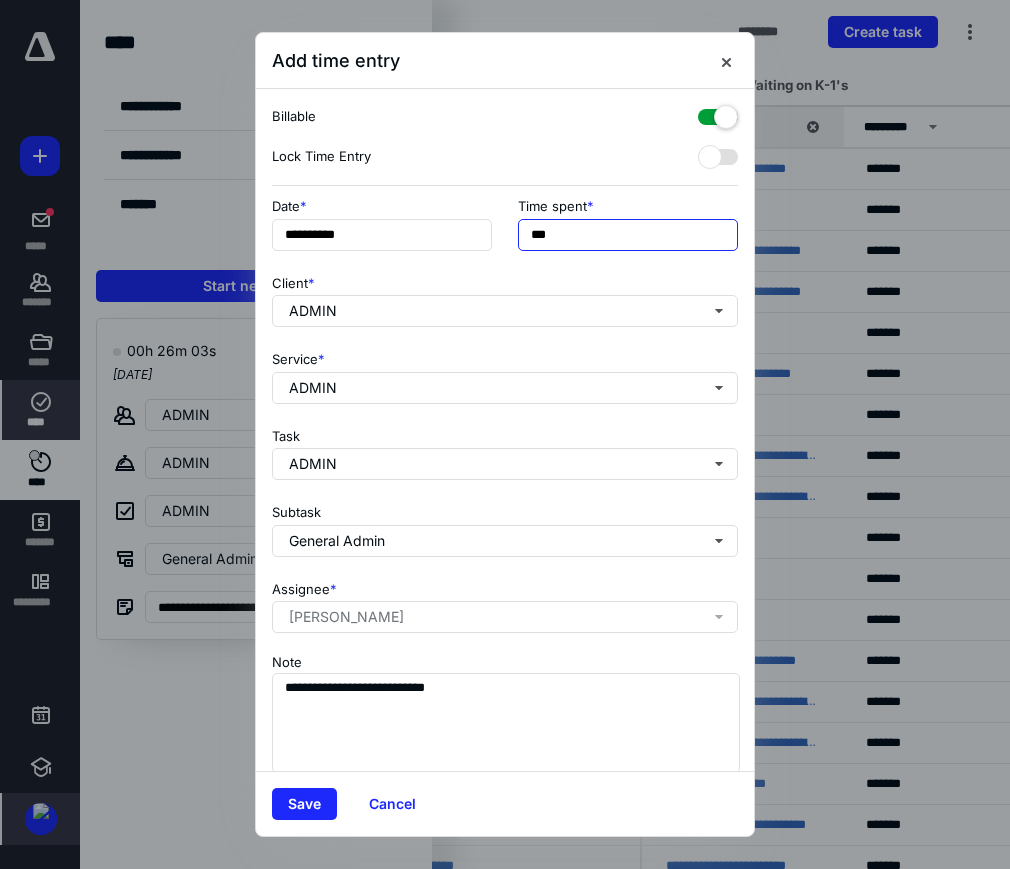 type on "***" 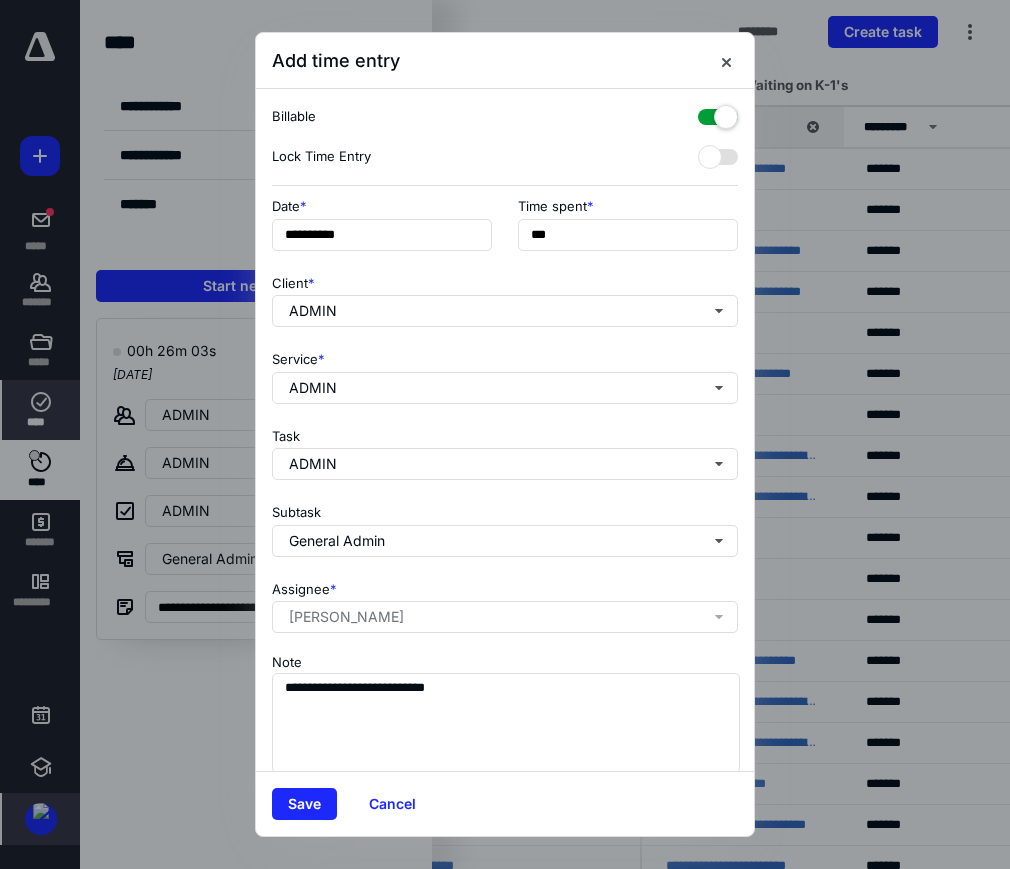 click at bounding box center [718, 113] 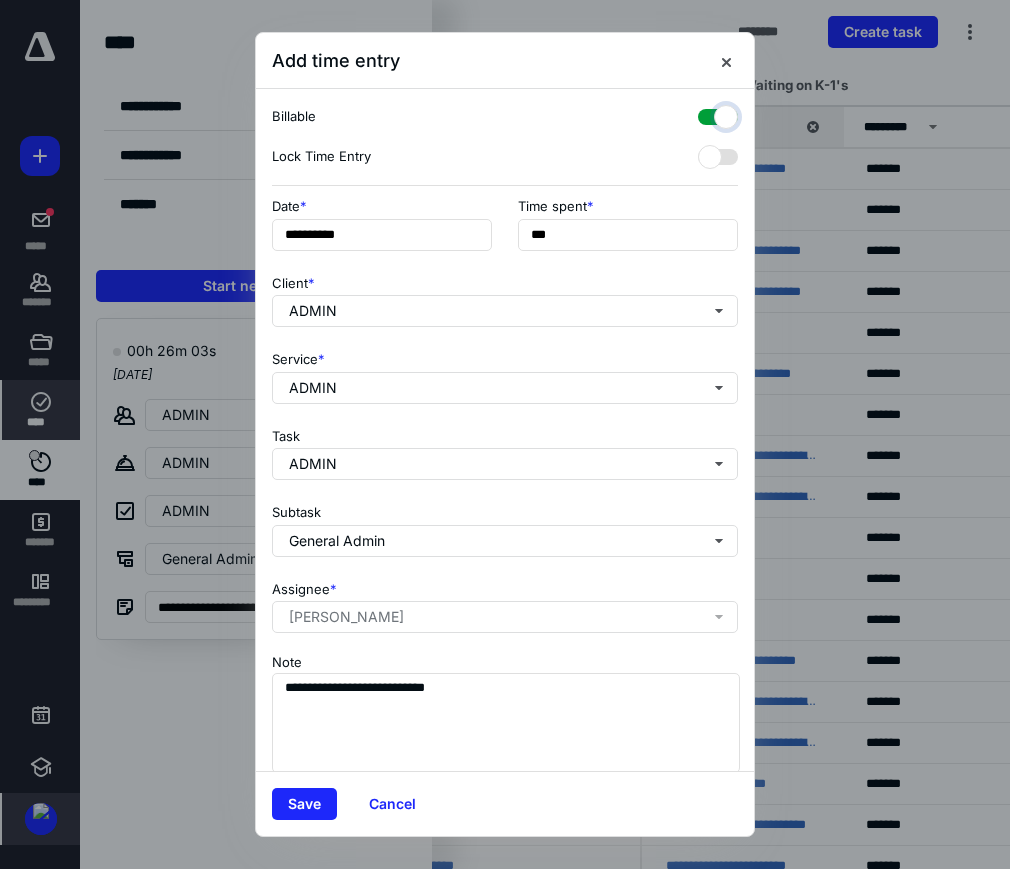 click at bounding box center [708, 114] 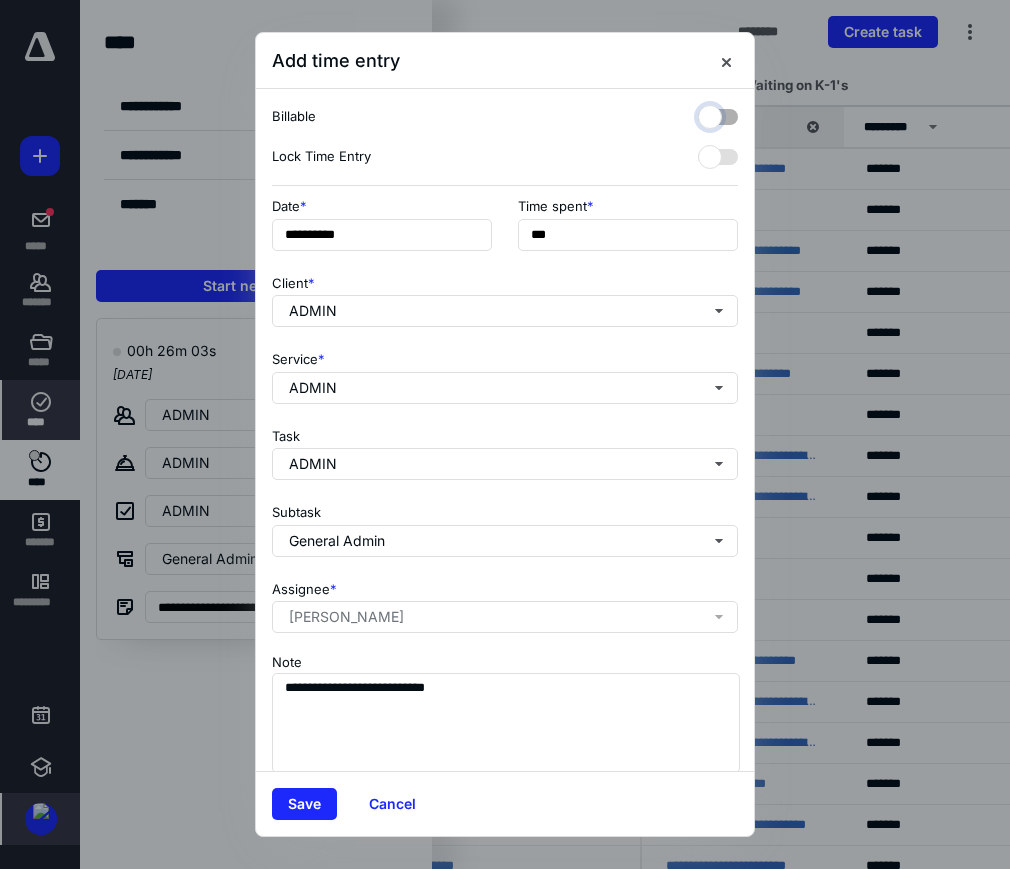 checkbox on "false" 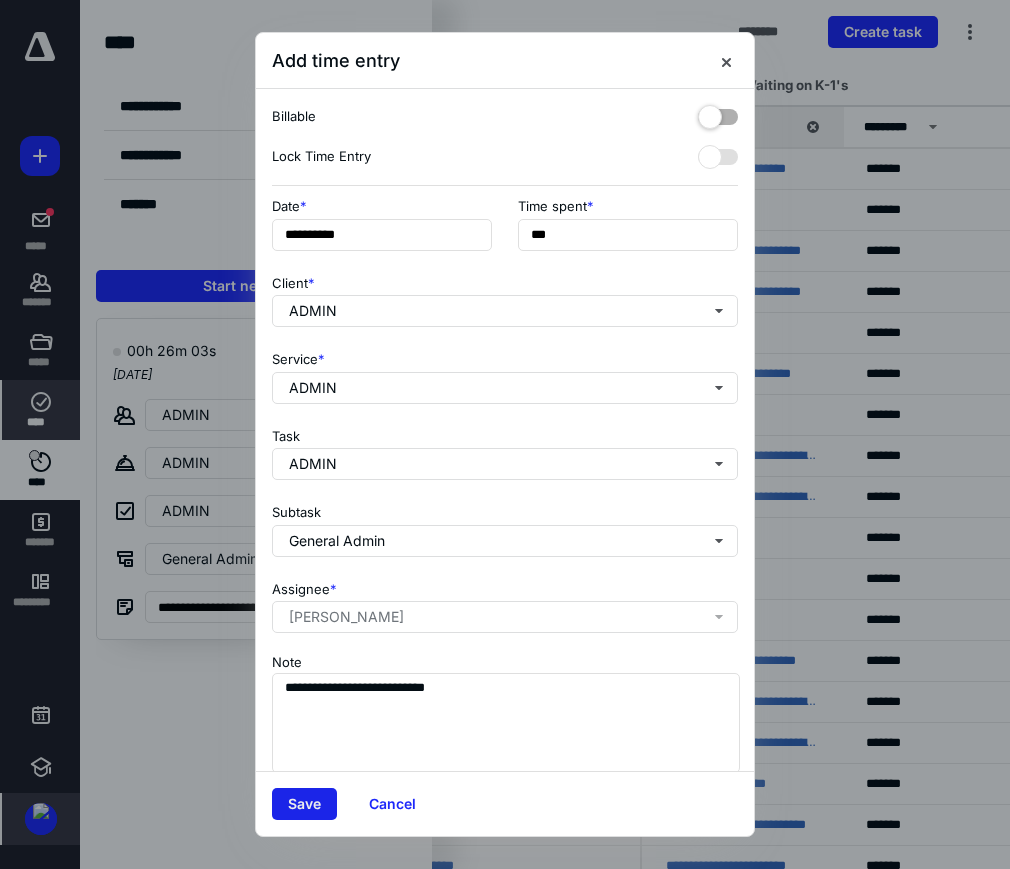 click on "Save" at bounding box center (304, 804) 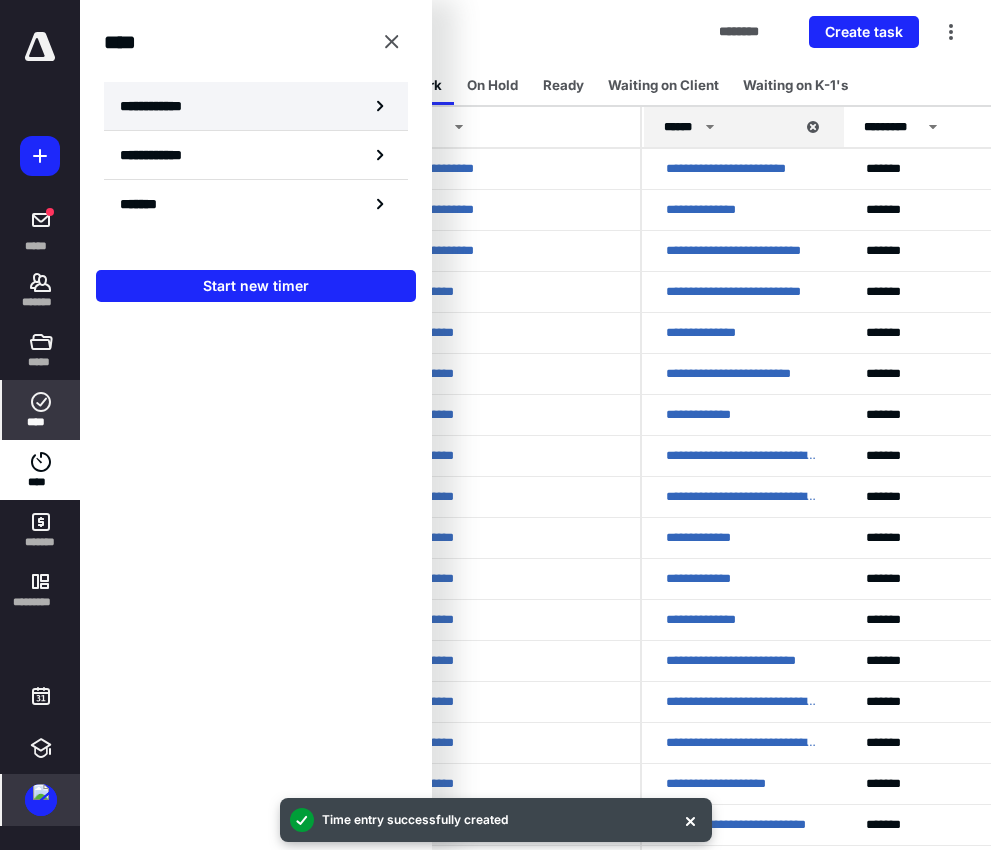 click on "**********" at bounding box center (162, 106) 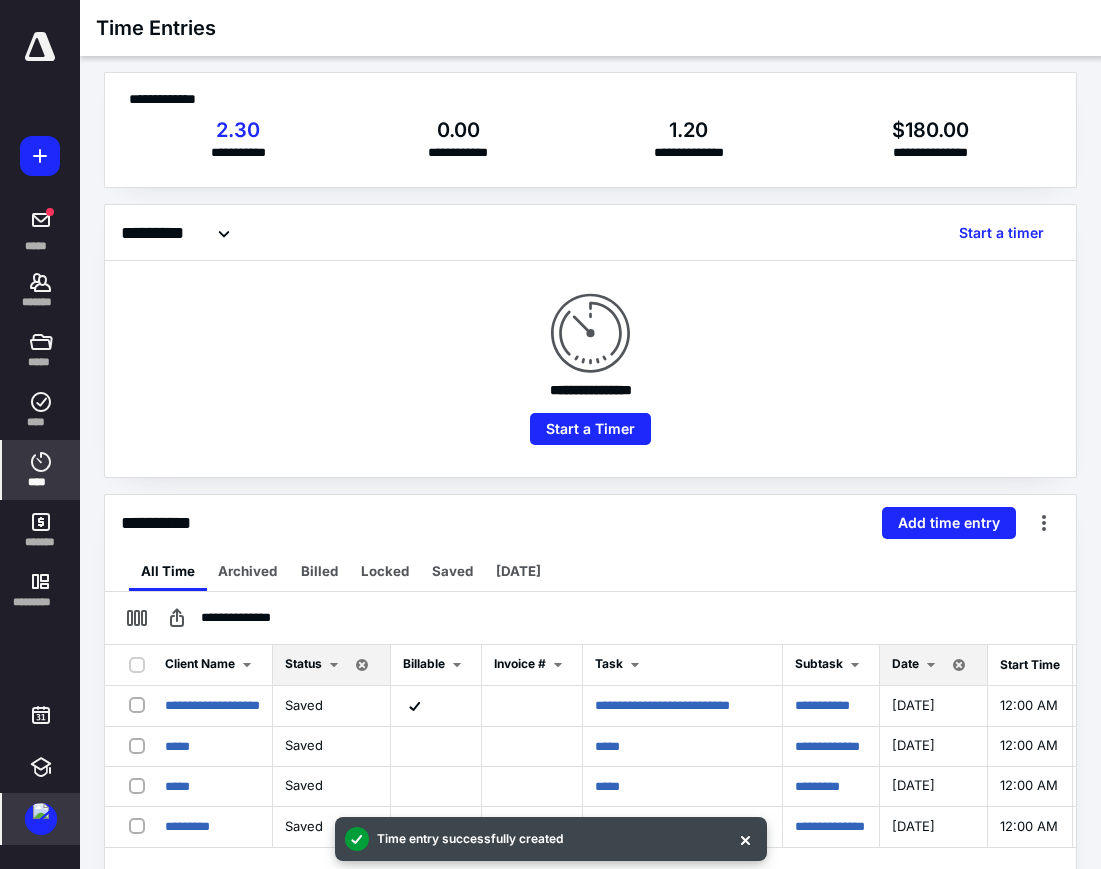 scroll, scrollTop: 0, scrollLeft: 0, axis: both 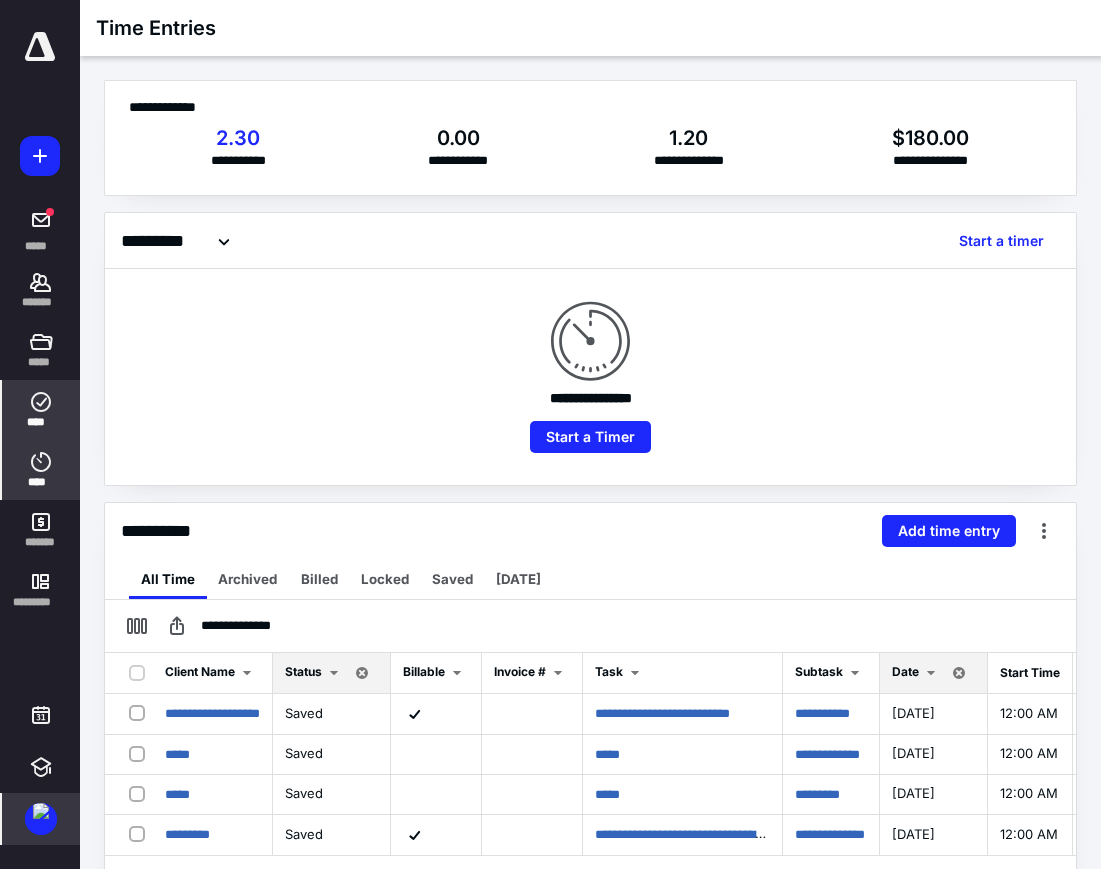 click on "****" at bounding box center (41, 410) 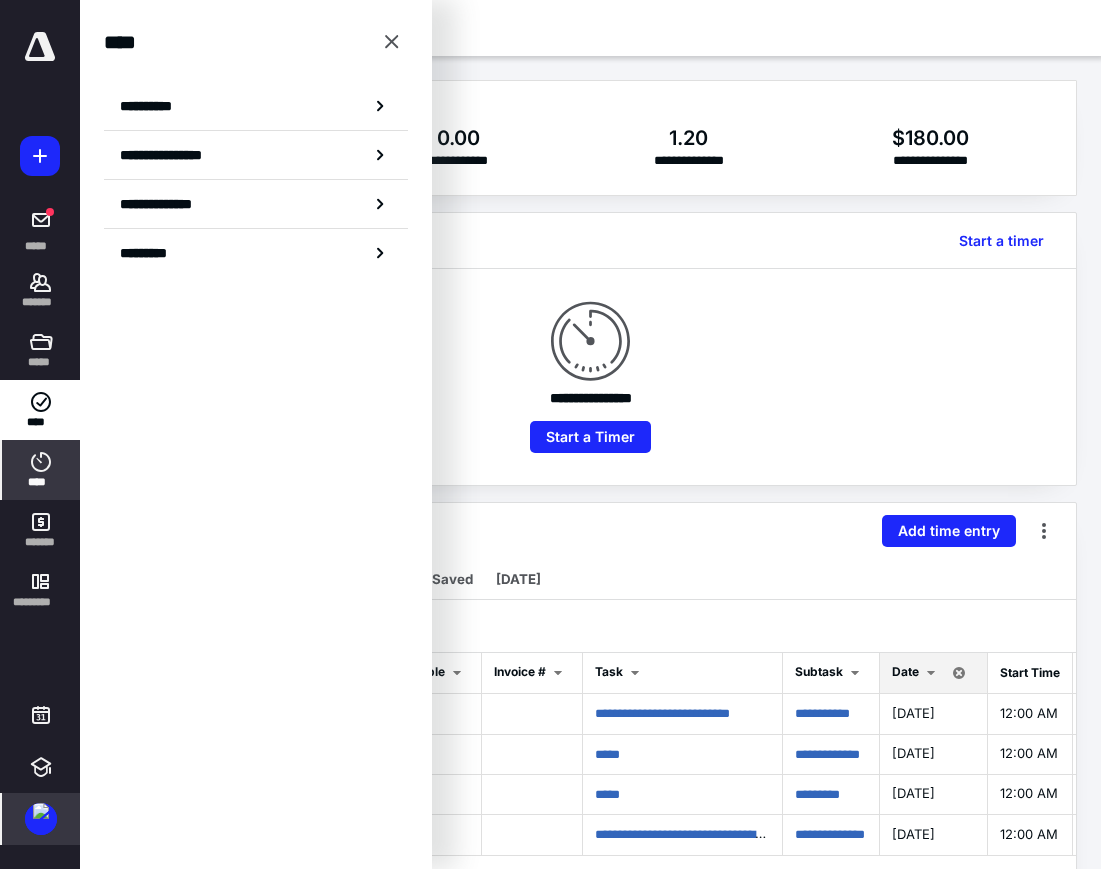 click on "****" at bounding box center (41, 470) 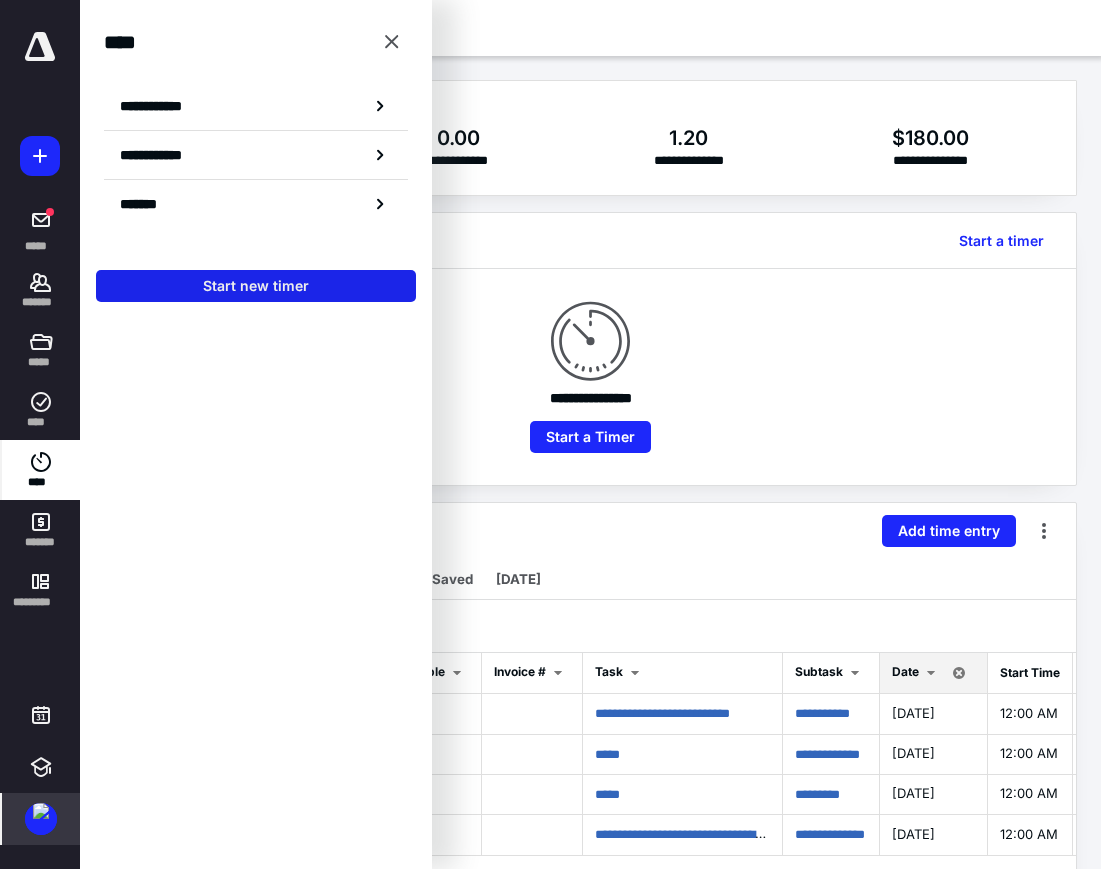 click on "Start new timer" at bounding box center [256, 286] 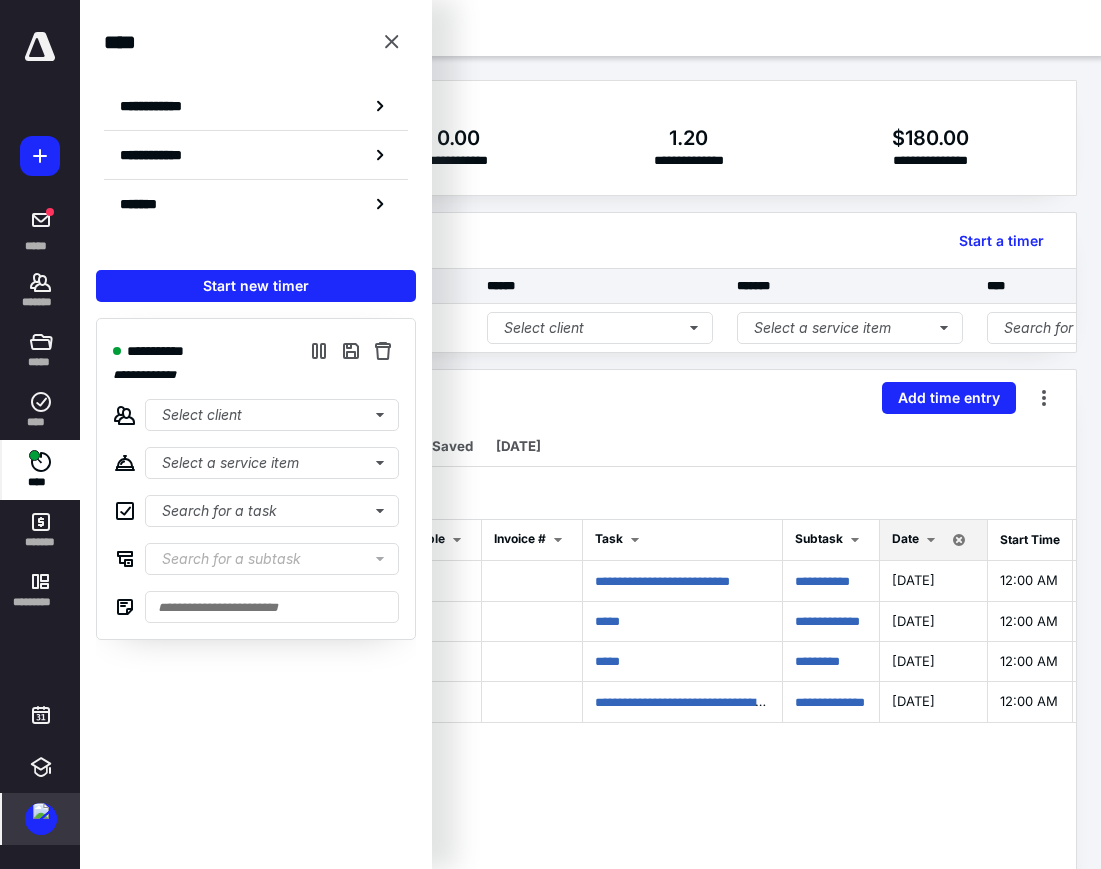 click on "**********" at bounding box center (256, 479) 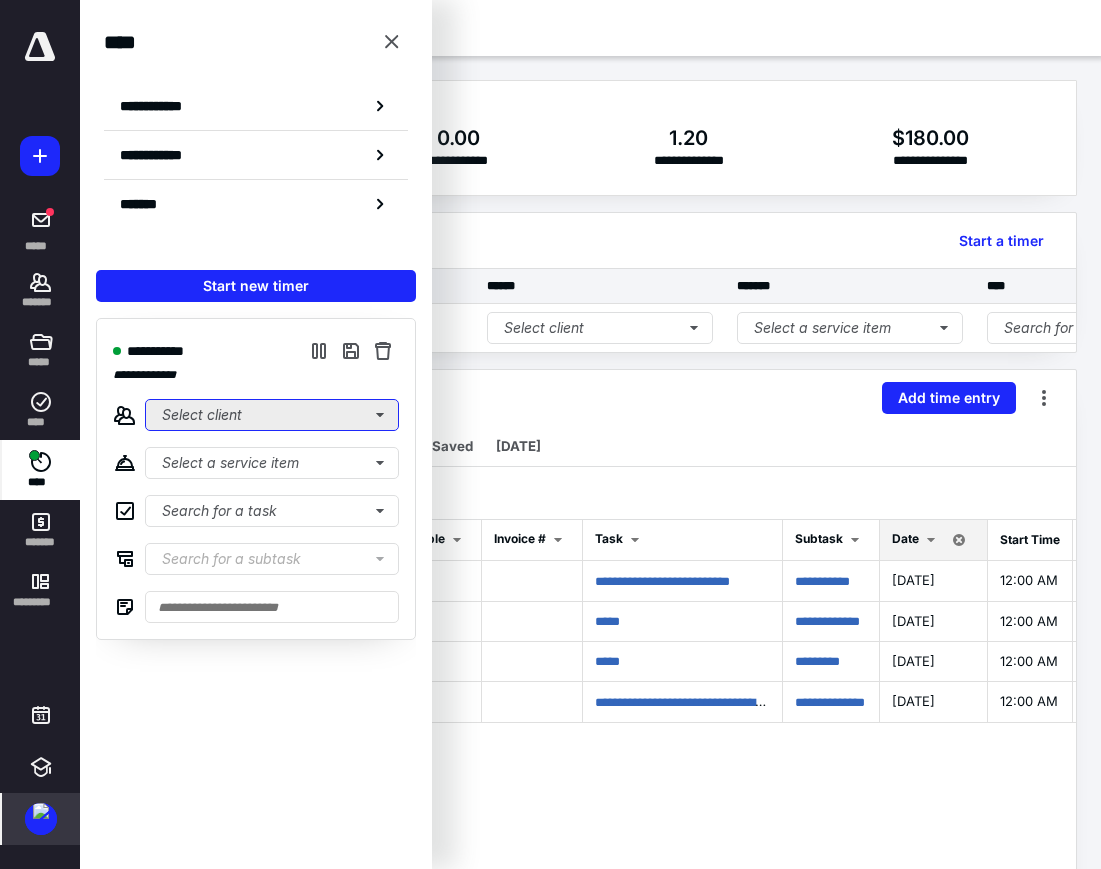 click on "Select client" at bounding box center [272, 415] 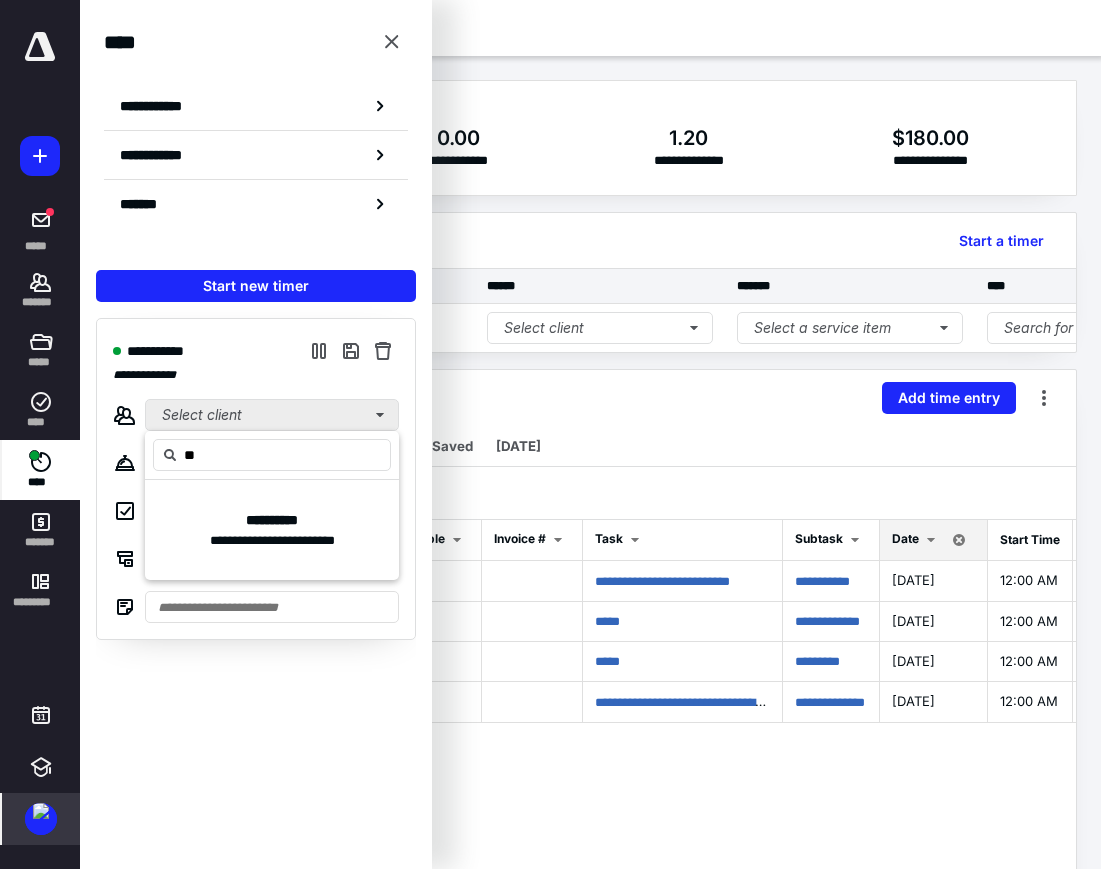 type on "*" 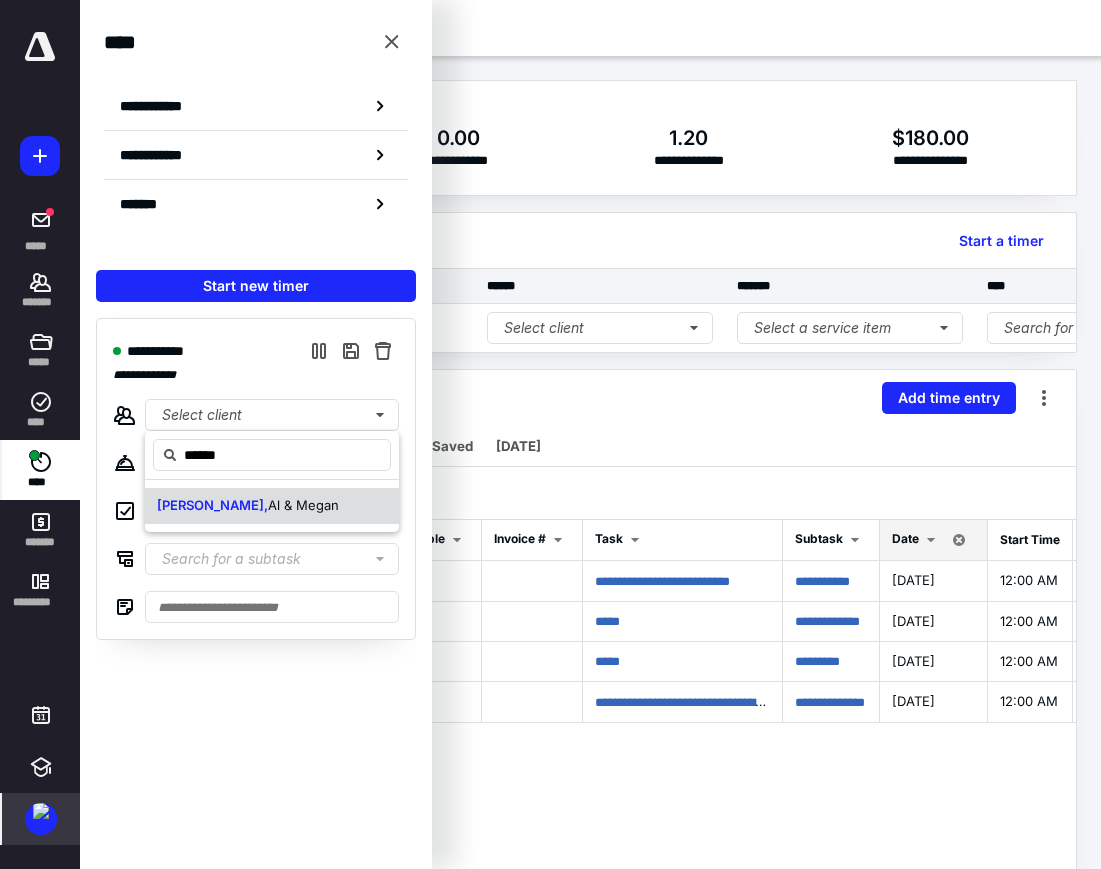 click on "[PERSON_NAME] & [PERSON_NAME]" at bounding box center (248, 506) 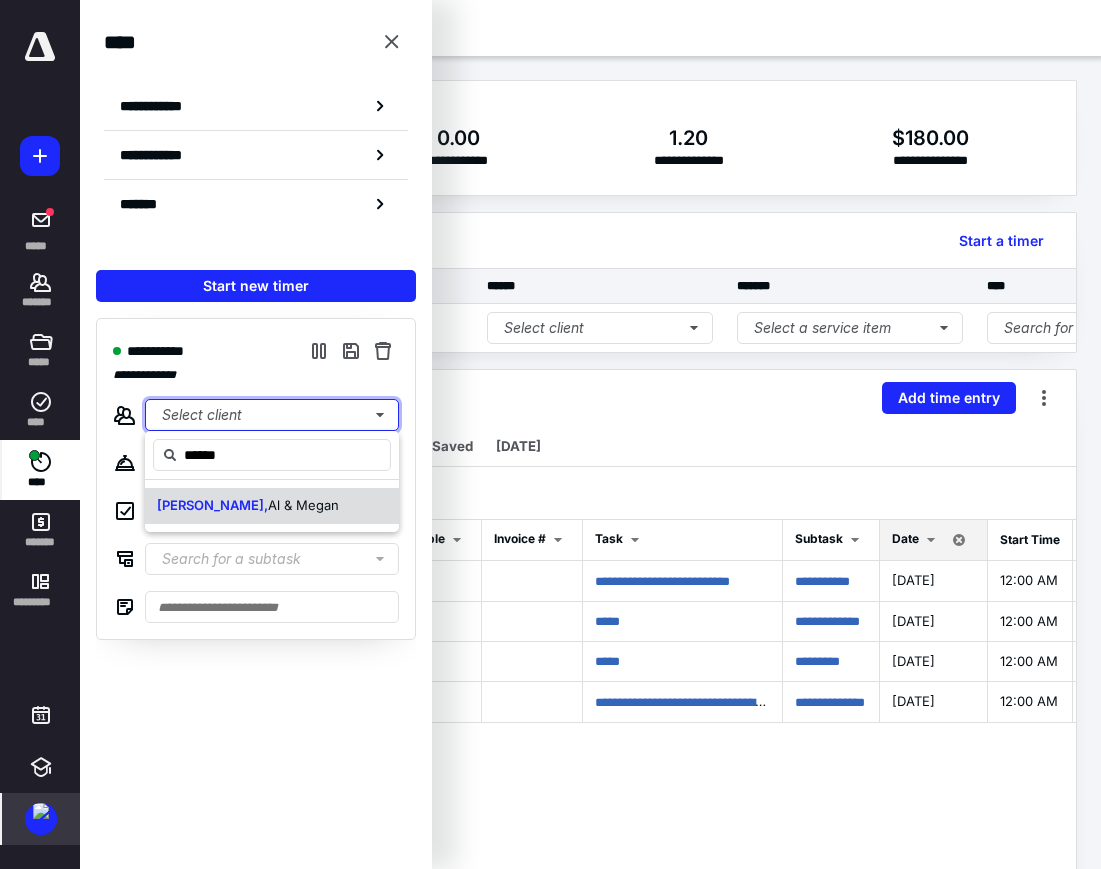 type 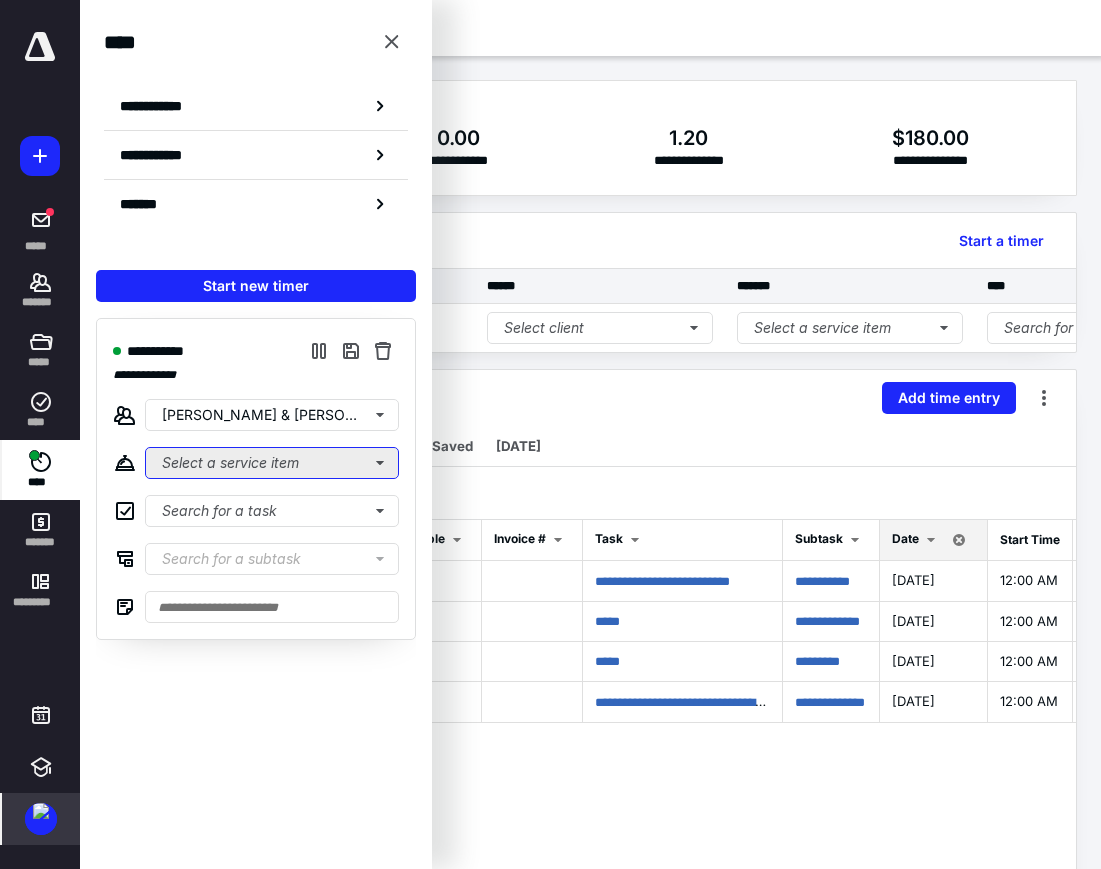 click on "Select a service item" at bounding box center (272, 463) 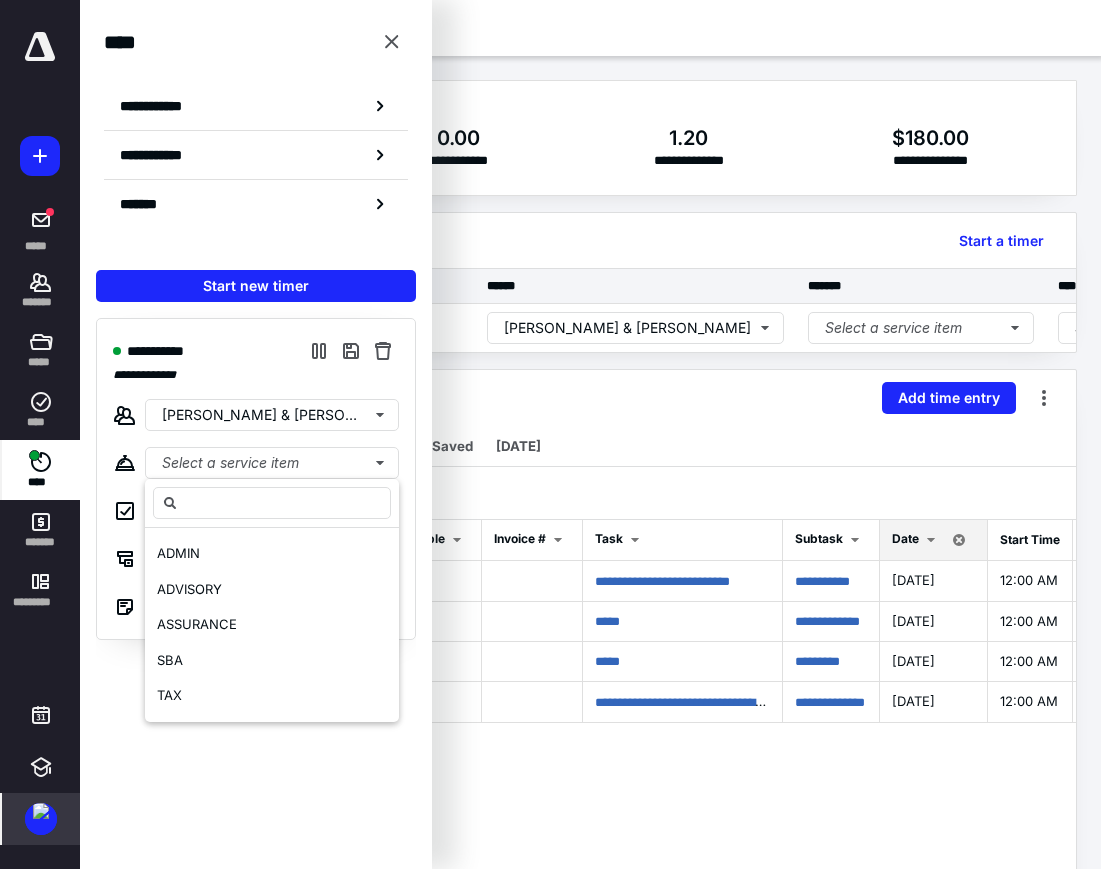 click on "ADMIN ADVISORY ASSURANCE SBA TAX" at bounding box center [272, 625] 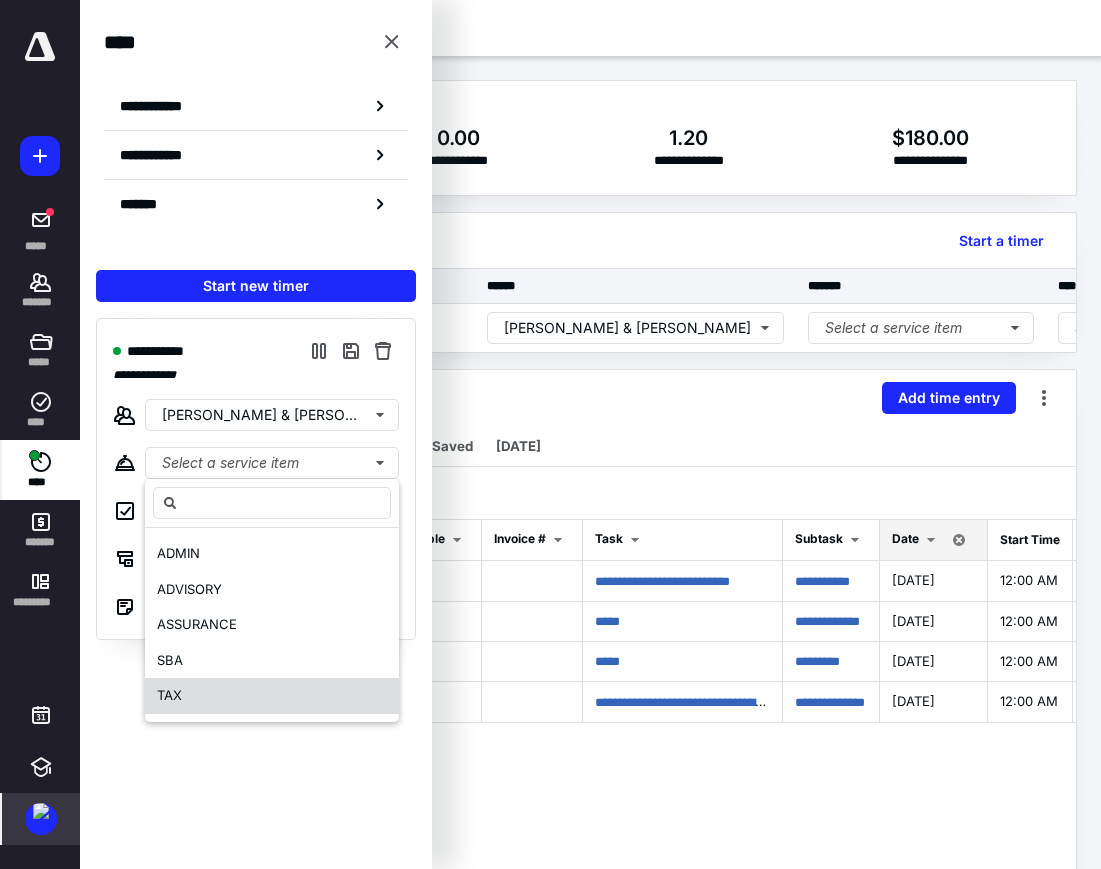 click on "TAX" at bounding box center (272, 696) 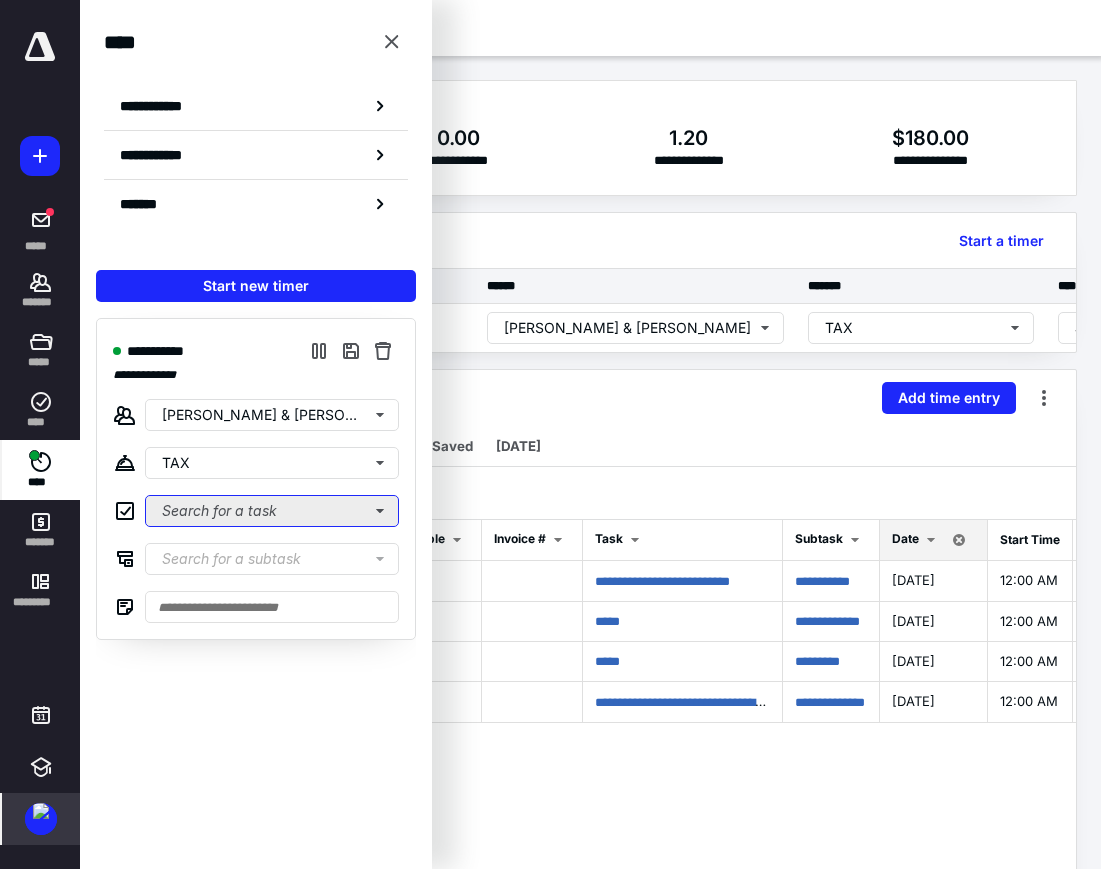 click on "Search for a task" at bounding box center [272, 511] 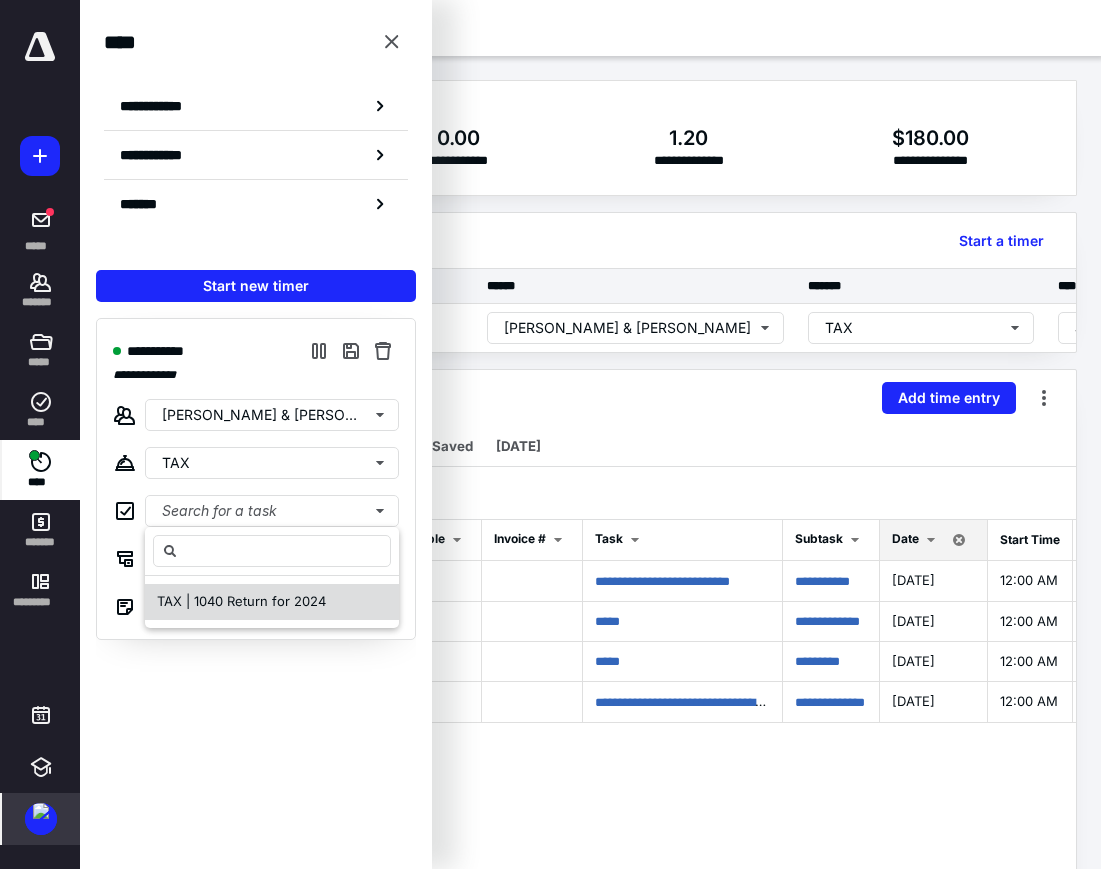 click on "TAX | 1040 Return for 2024" at bounding box center [272, 602] 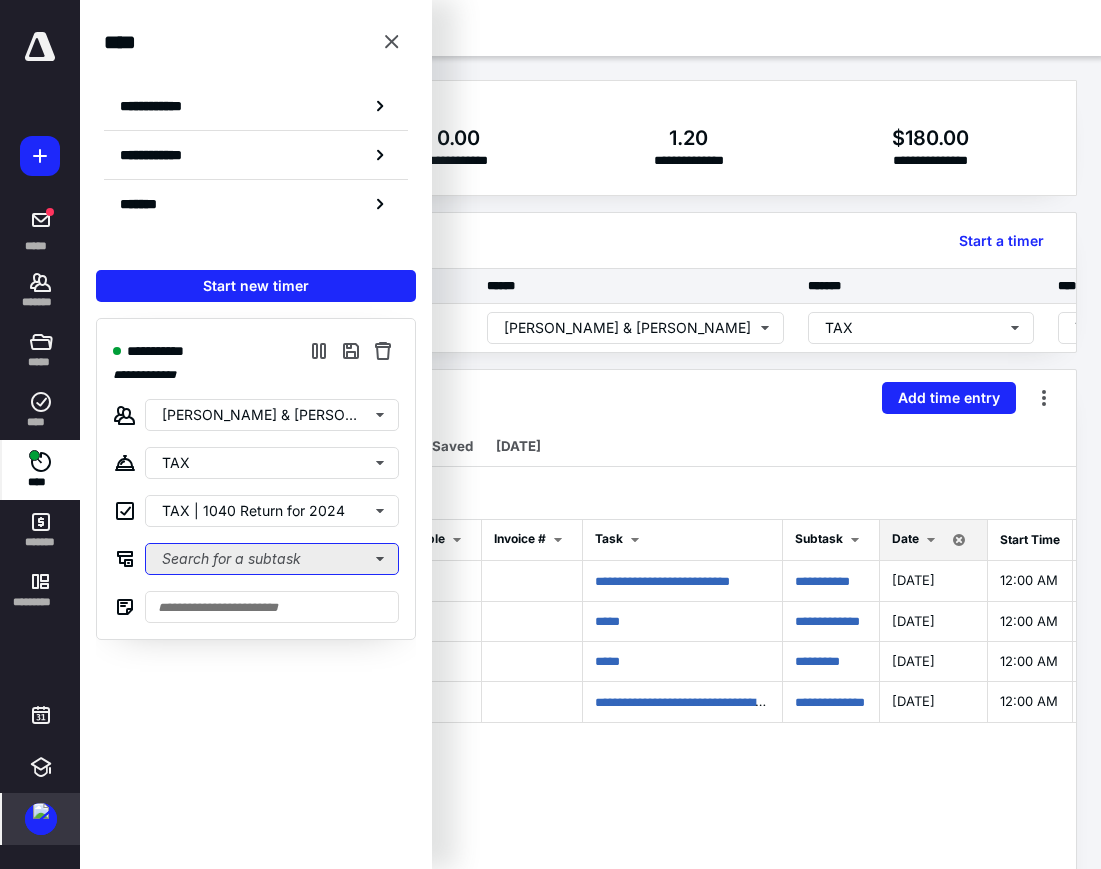 click on "Search for a subtask" at bounding box center [272, 559] 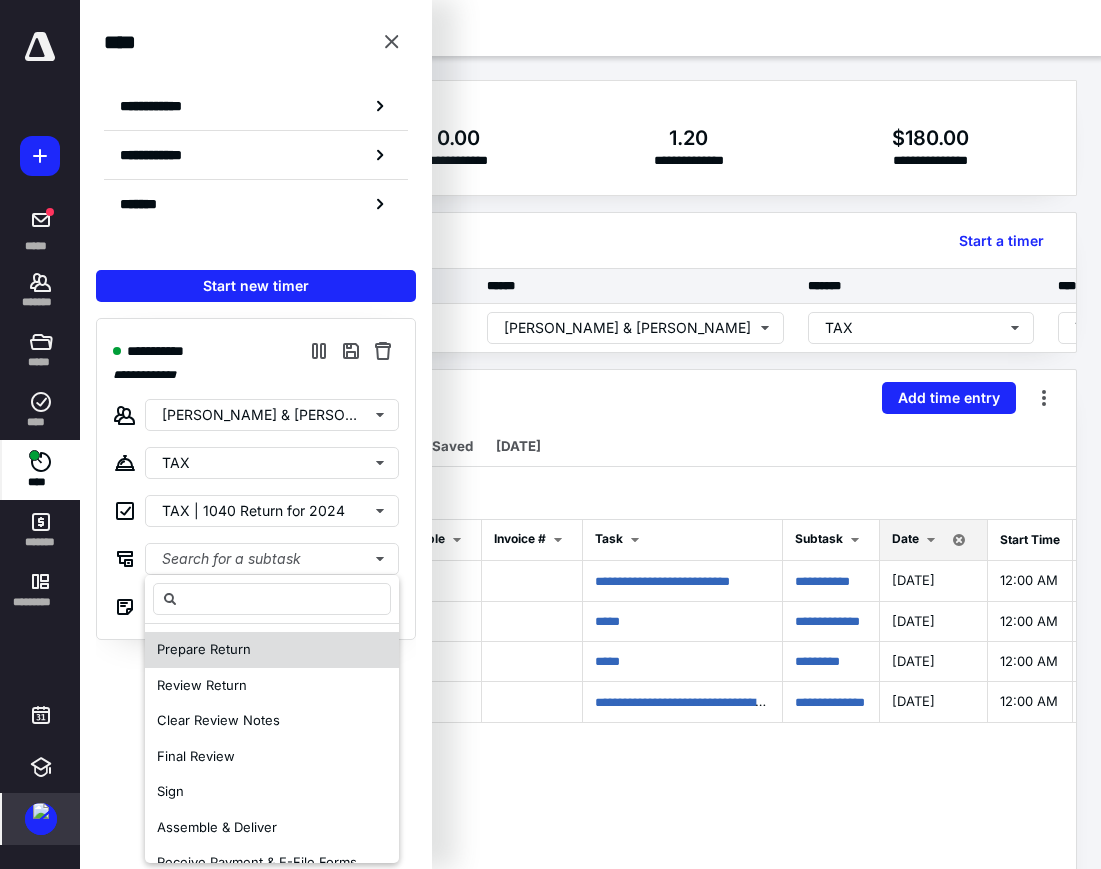 click on "Prepare Return" at bounding box center [272, 650] 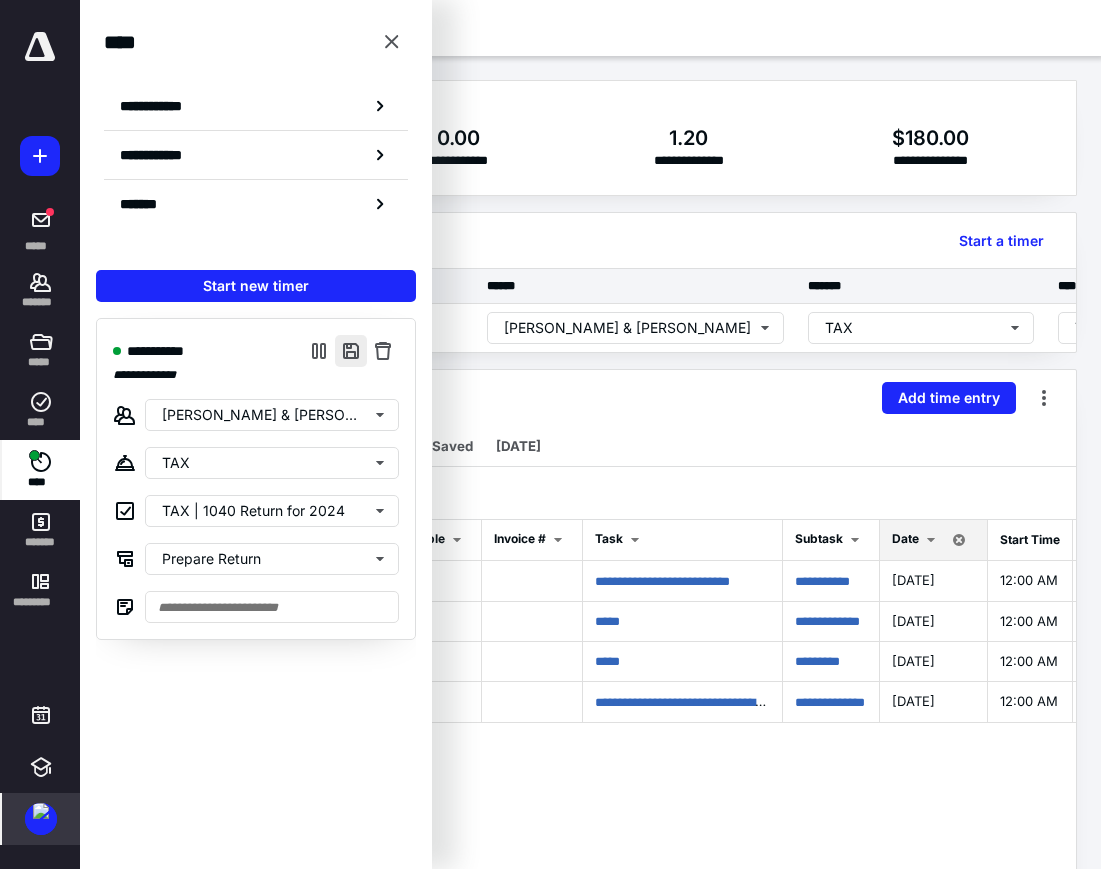 click at bounding box center [351, 351] 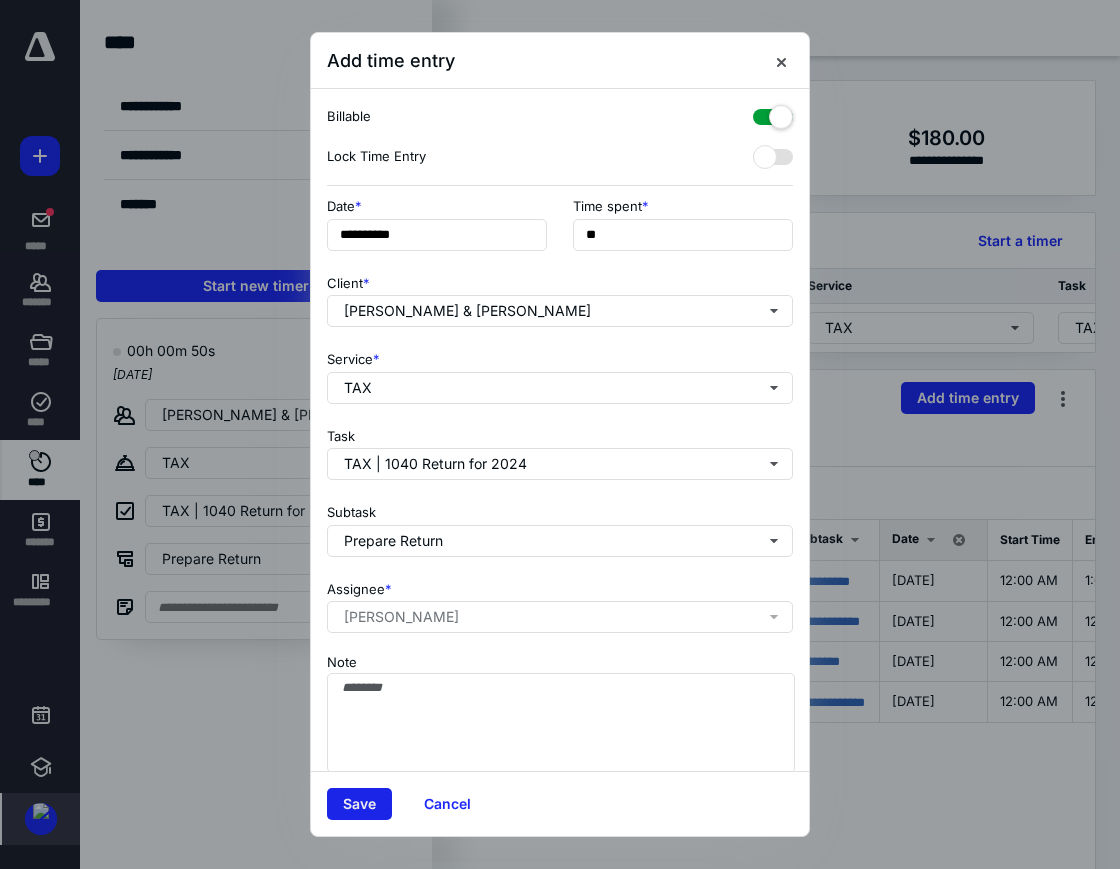 click on "Save" at bounding box center [359, 804] 